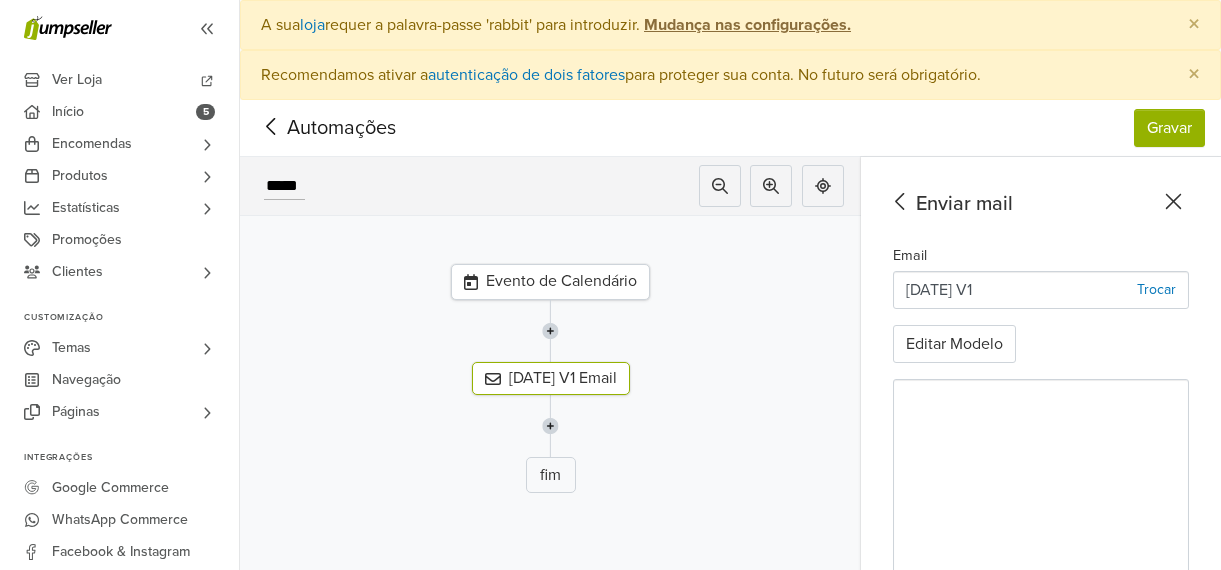 scroll, scrollTop: 112, scrollLeft: 0, axis: vertical 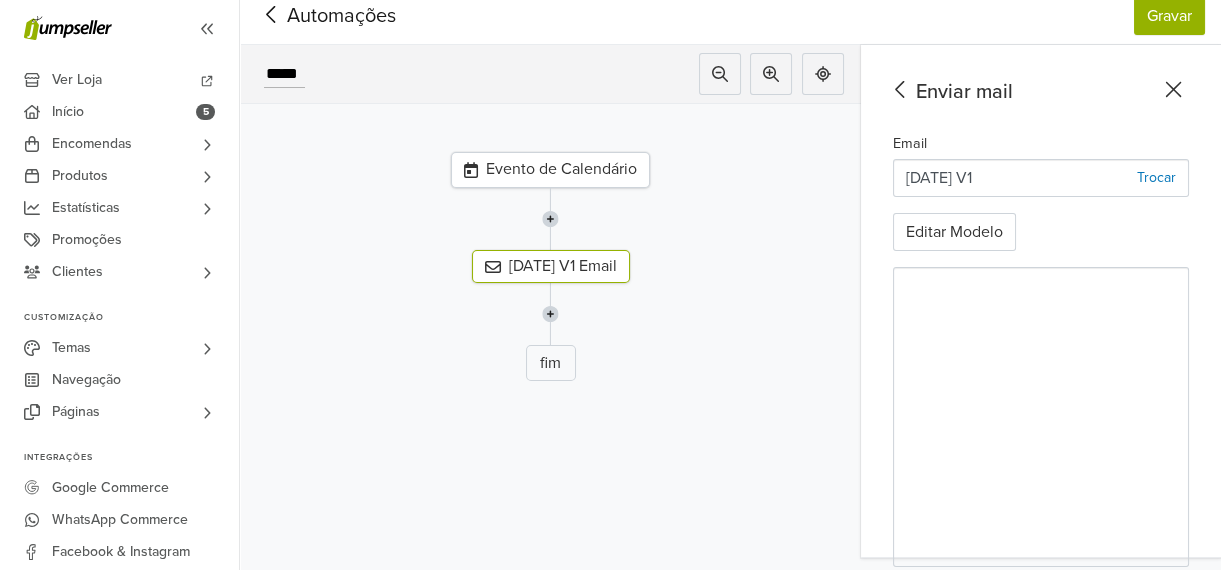 click 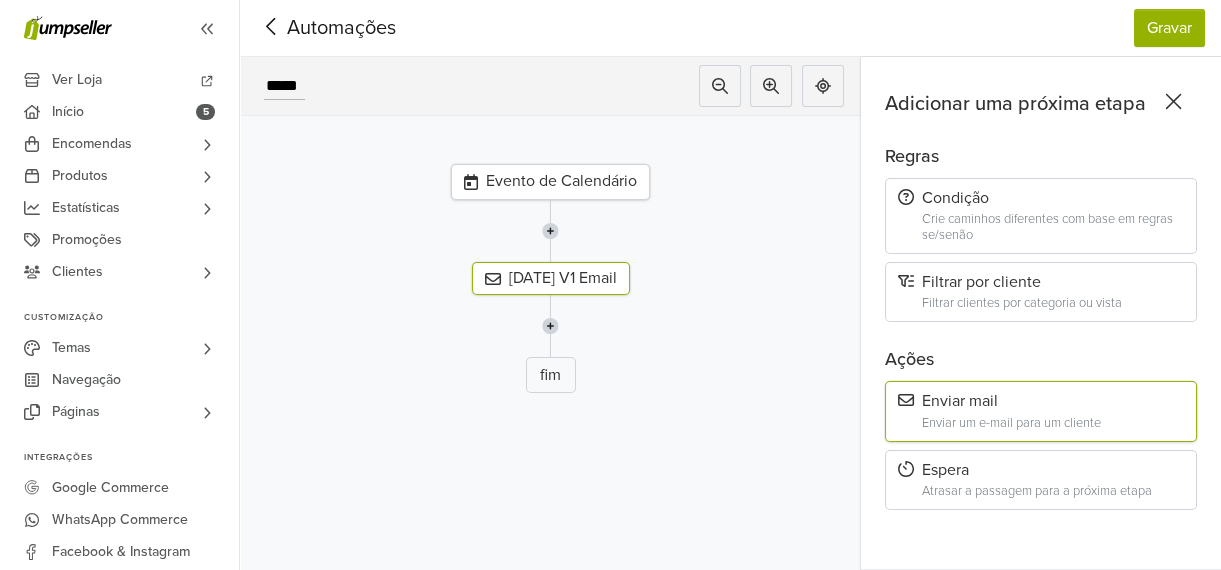 click 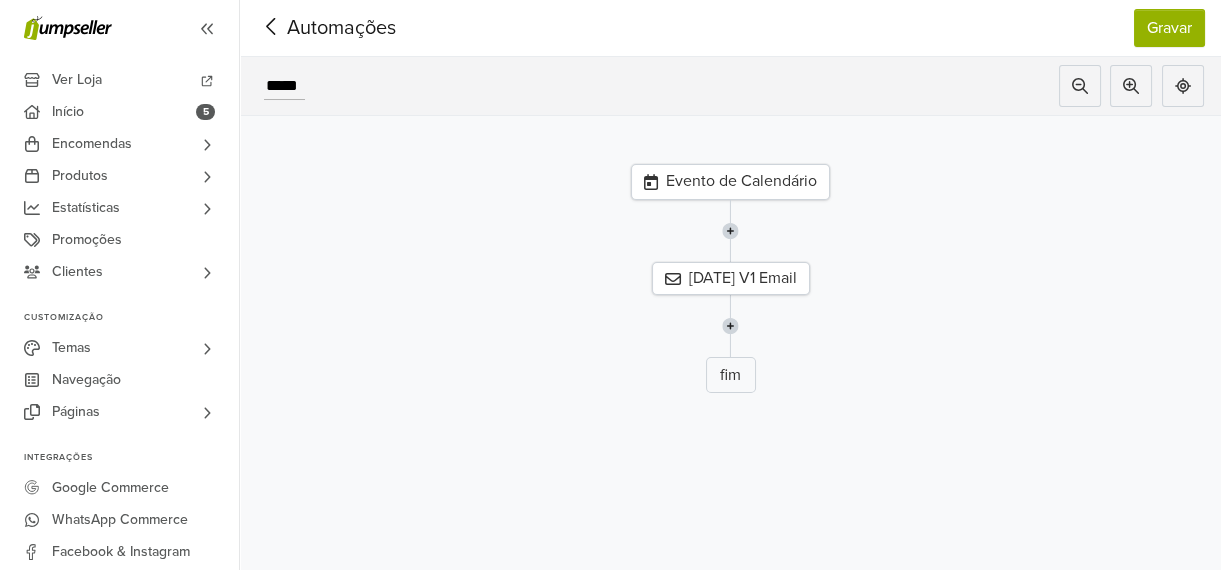 click at bounding box center [730, 231] 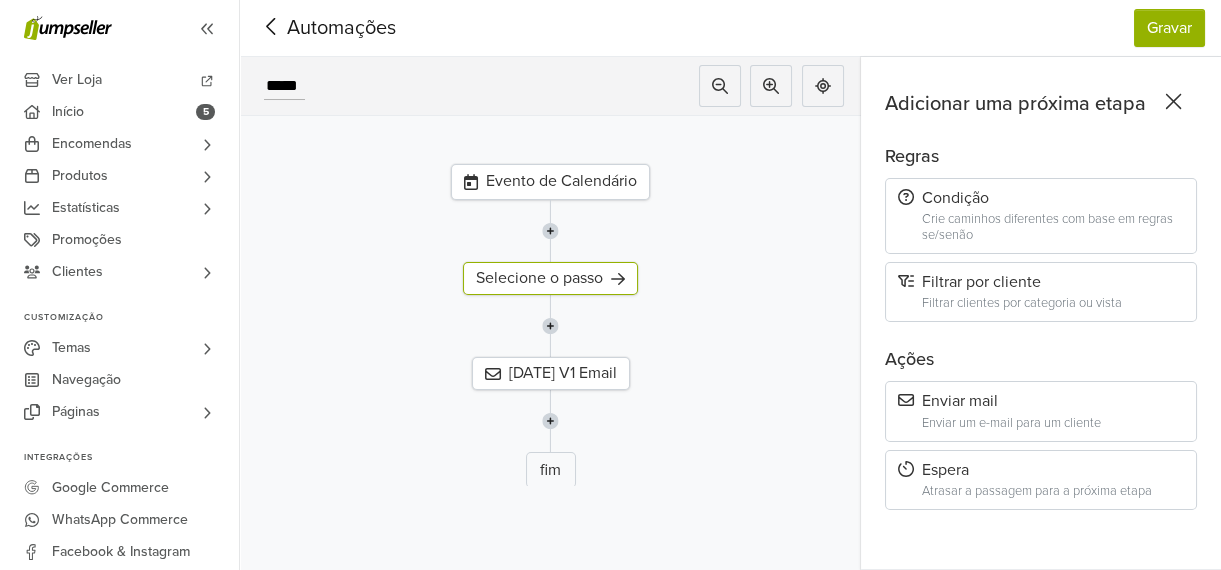 click 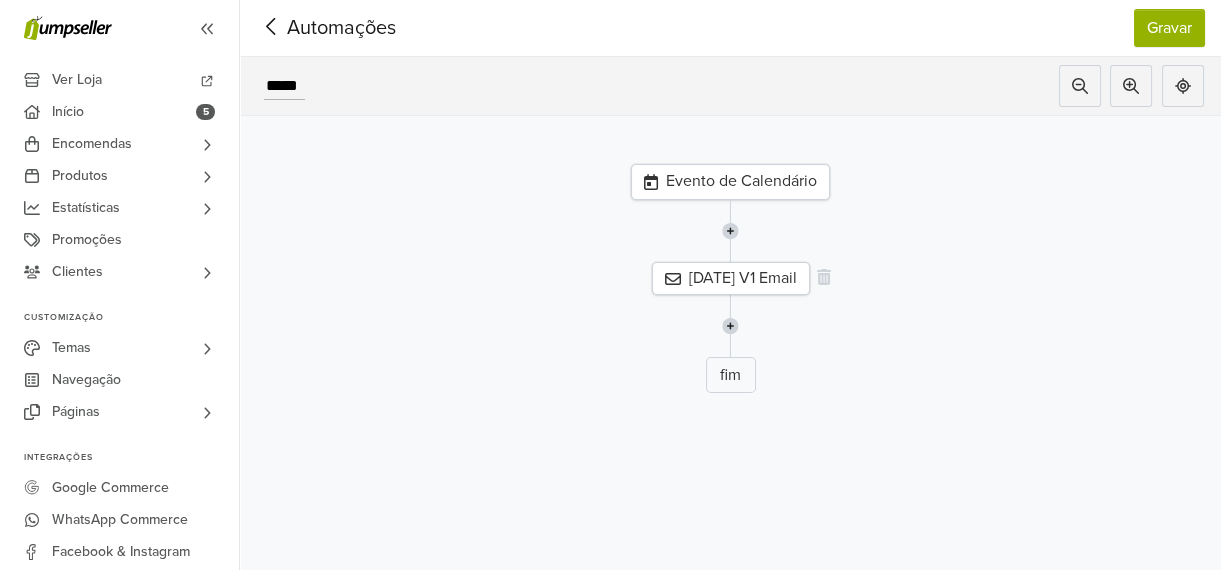 click on "[DATE] V1 Email" at bounding box center (731, 278) 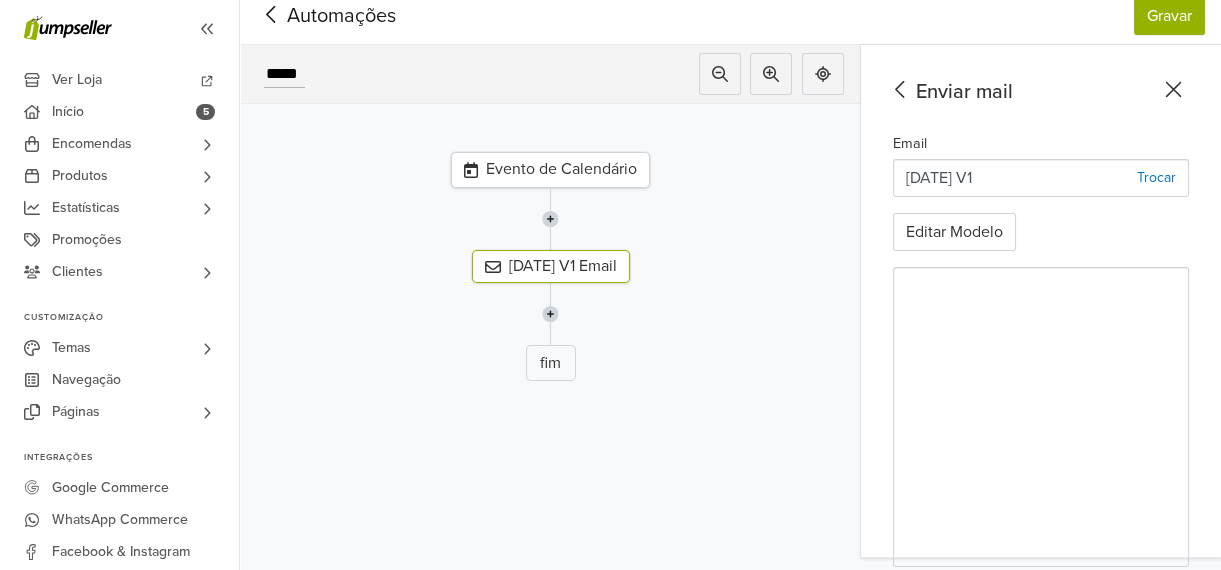 click 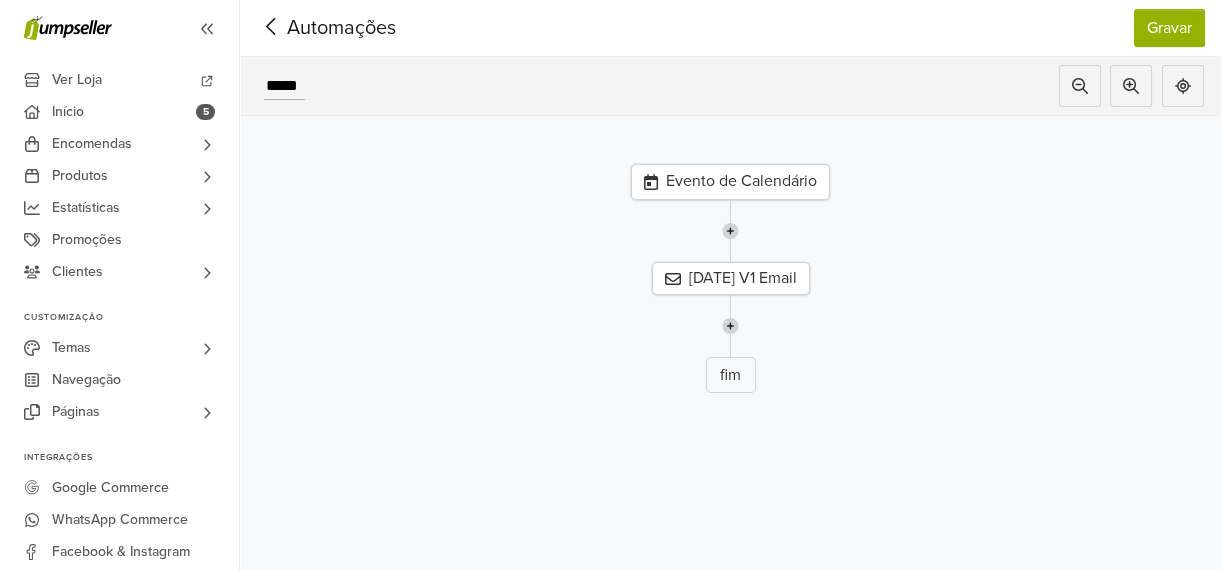 click 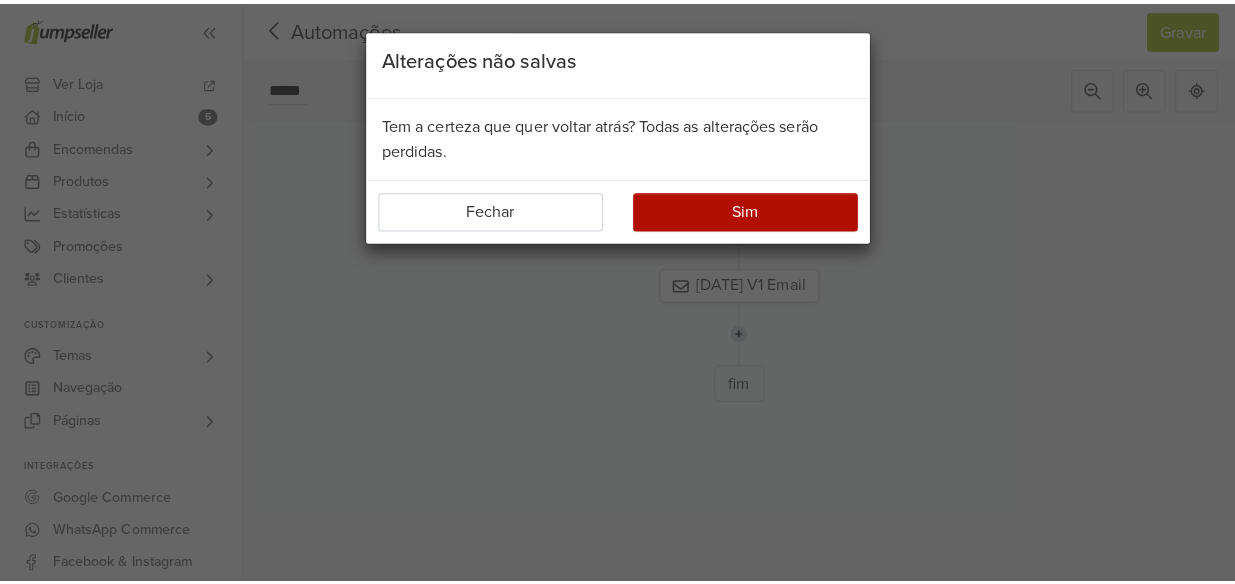 scroll, scrollTop: 99, scrollLeft: 0, axis: vertical 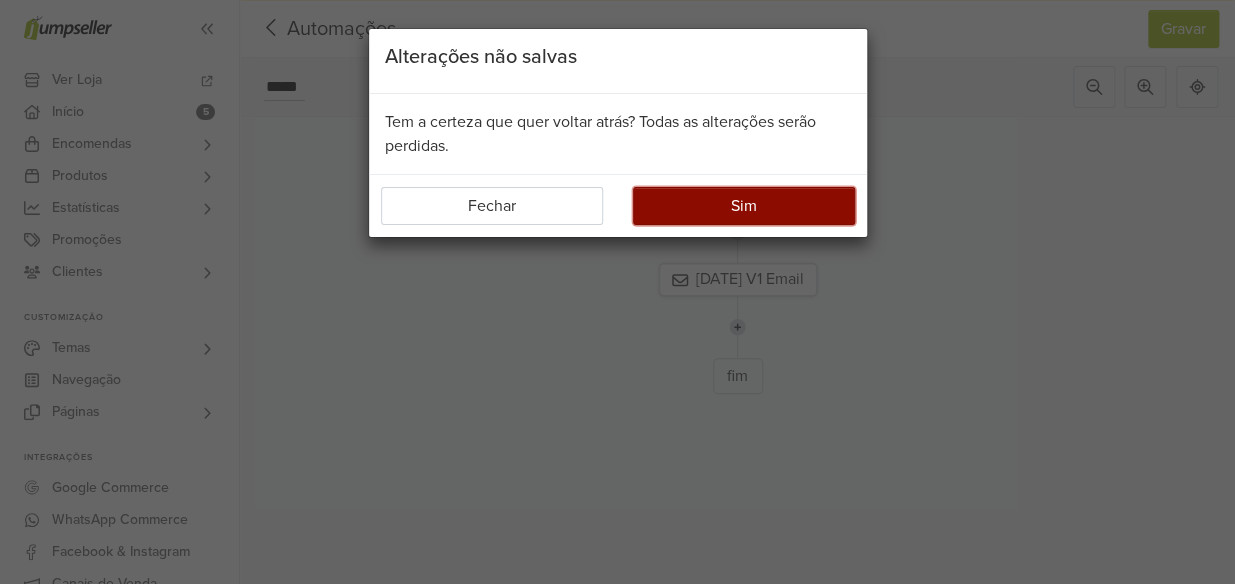 click on "Sim" at bounding box center [744, 206] 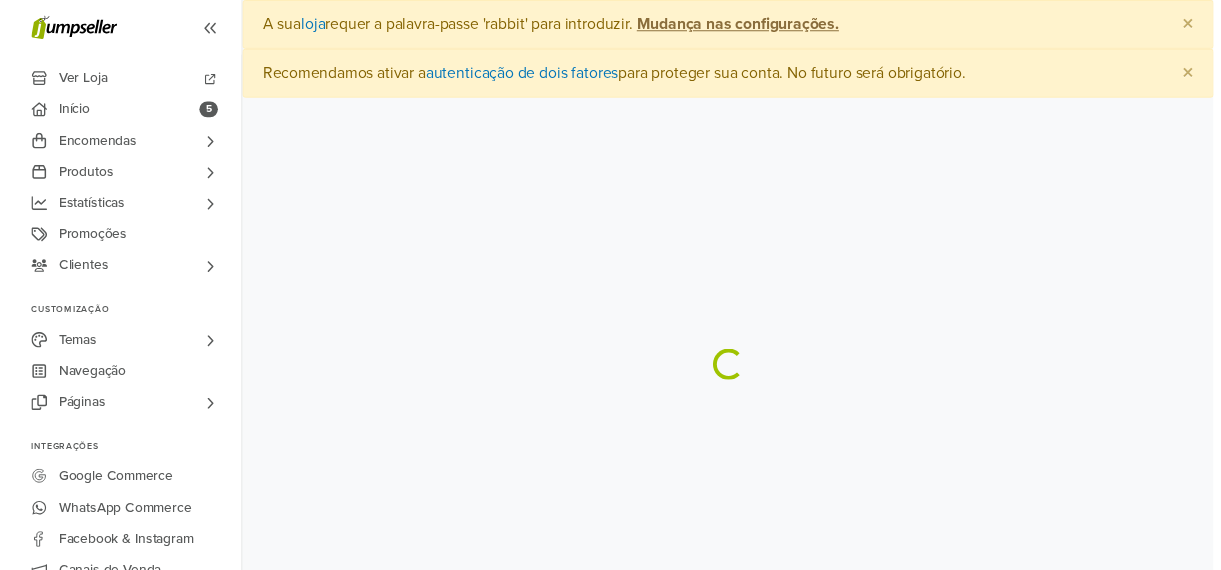 scroll, scrollTop: 0, scrollLeft: 0, axis: both 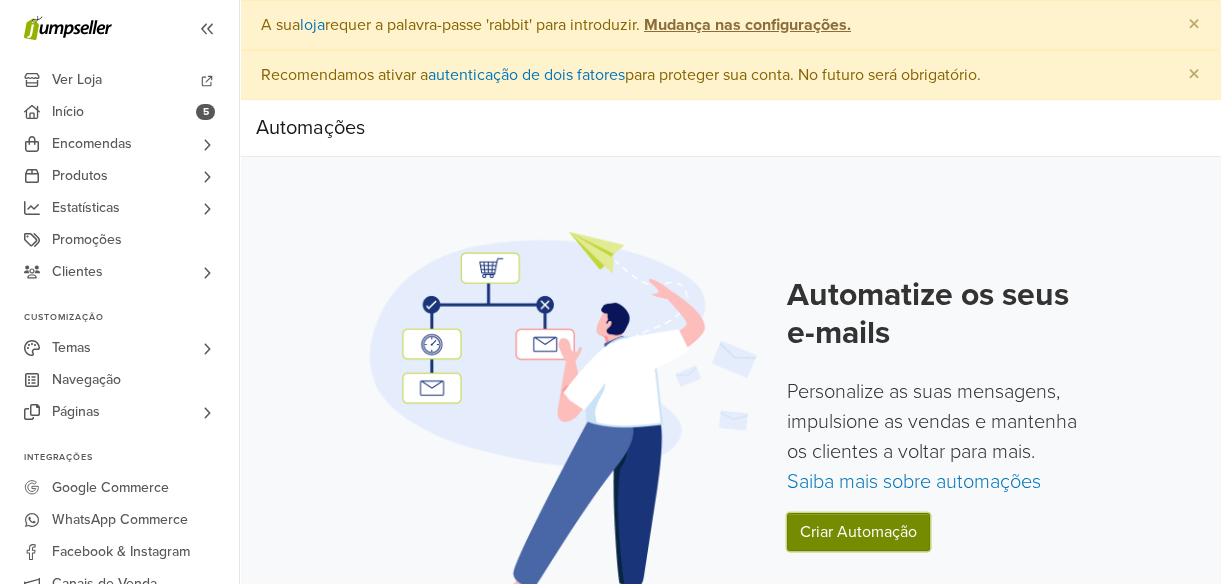 click on "Criar Automação" at bounding box center [858, 532] 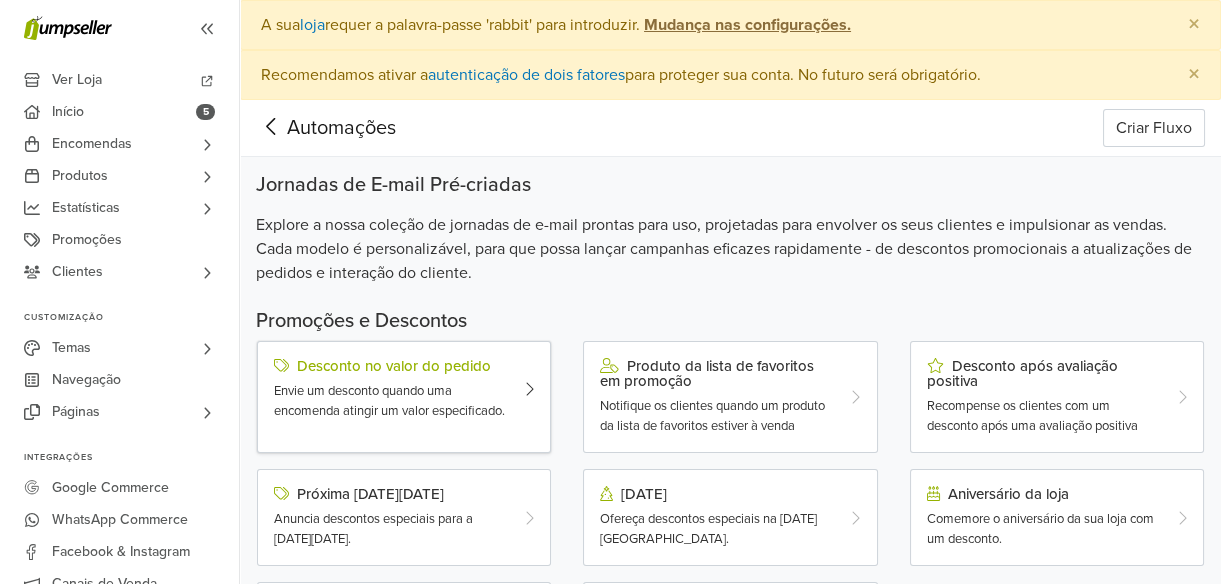 click 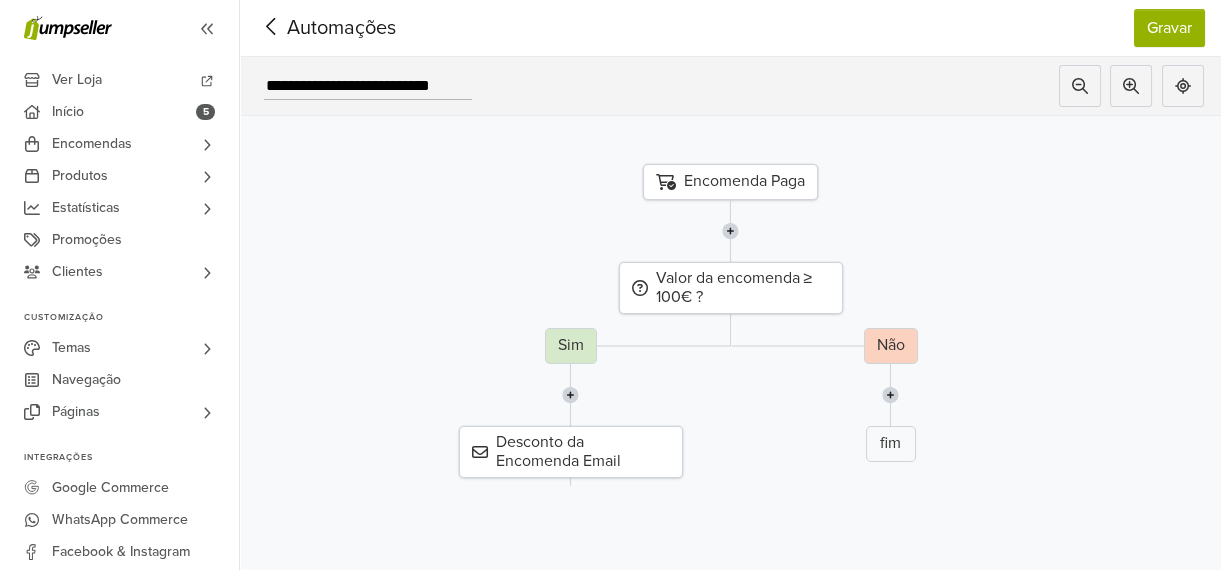 scroll, scrollTop: 109, scrollLeft: 0, axis: vertical 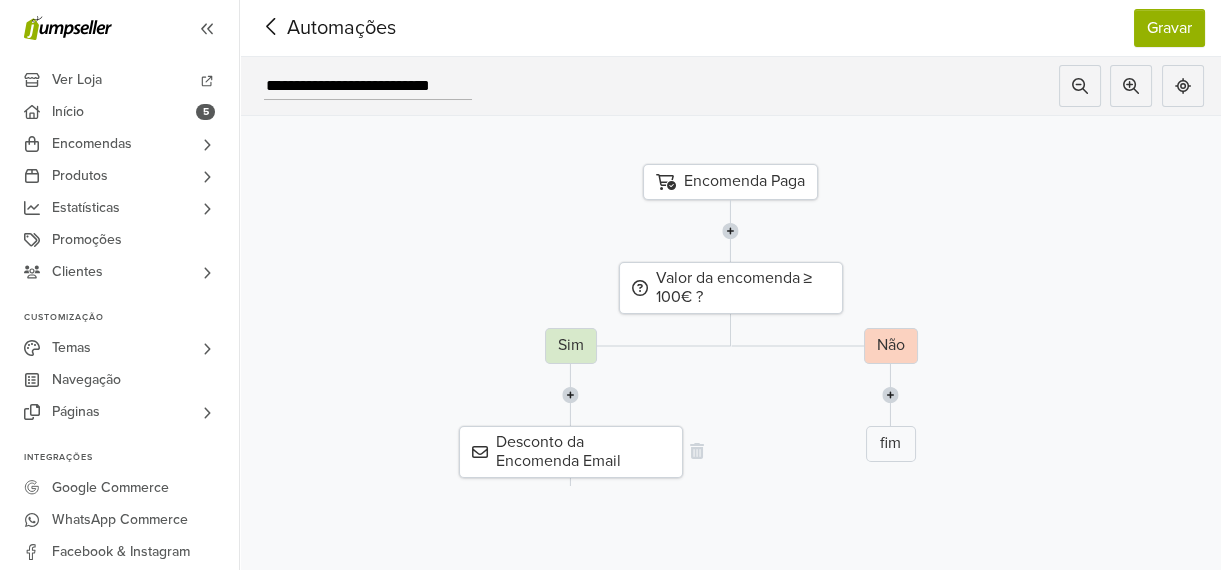 click on "Desconto da Encomenda Email" at bounding box center (571, 452) 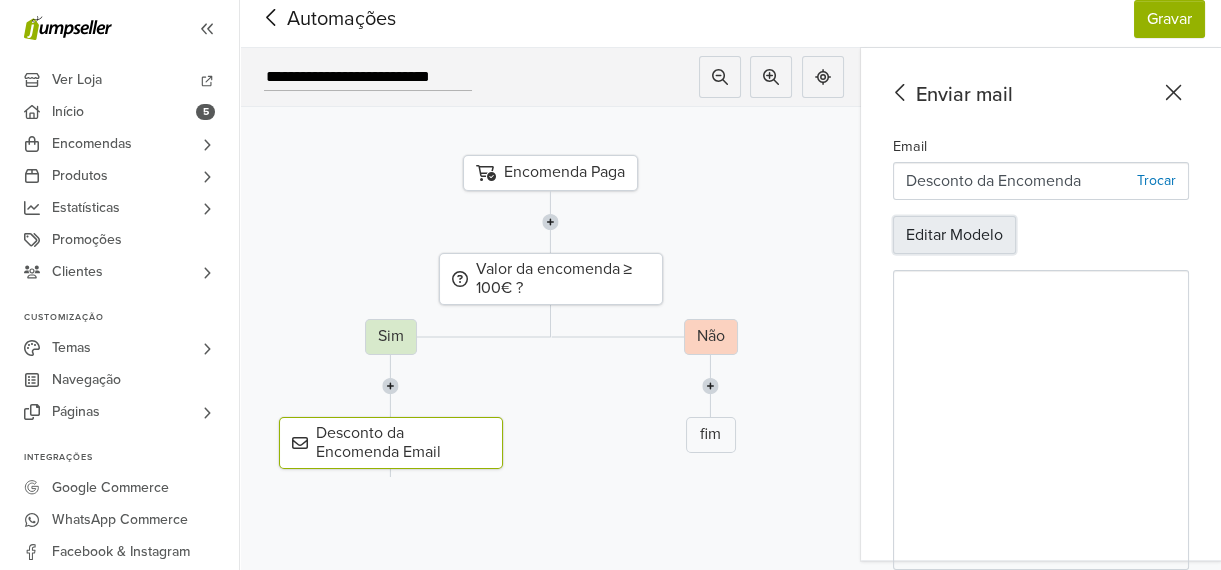 click on "Editar Modelo" at bounding box center [954, 235] 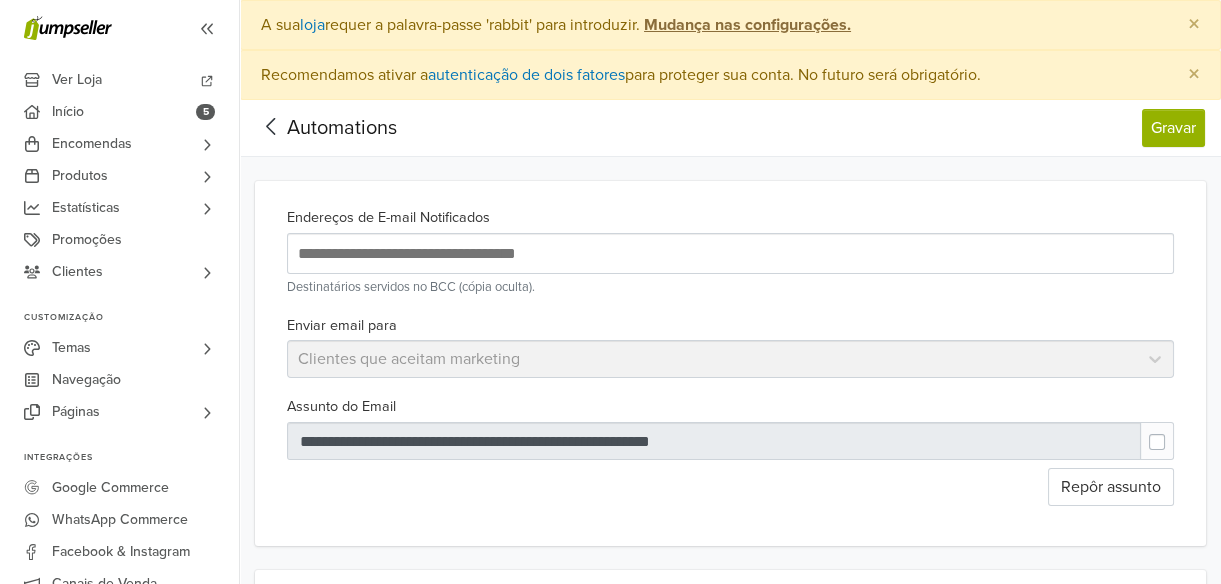scroll, scrollTop: 0, scrollLeft: 0, axis: both 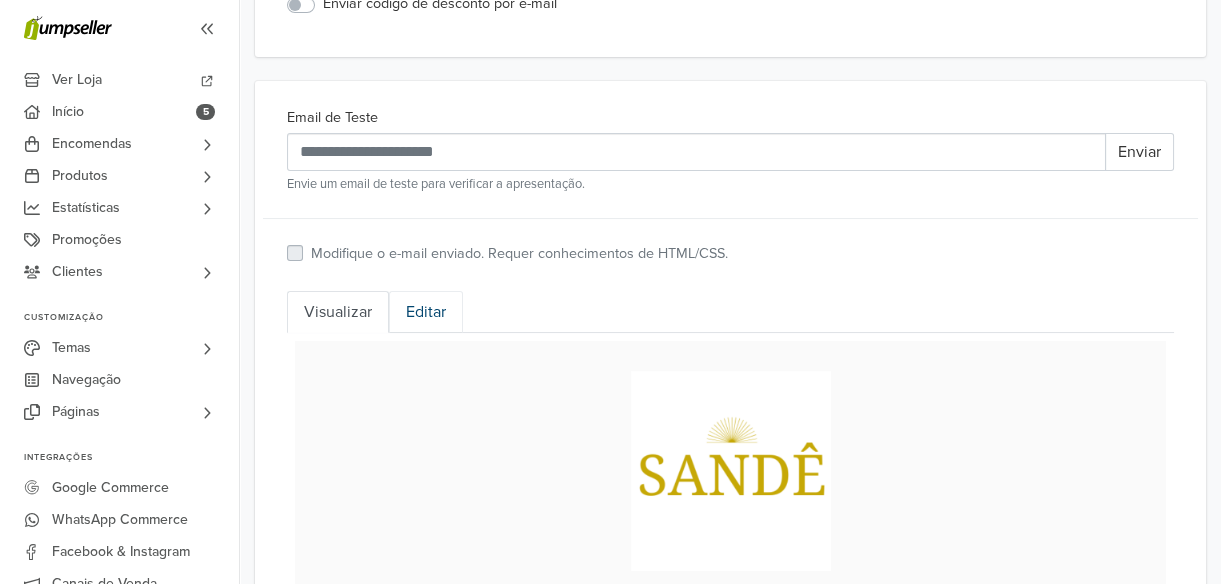 click on "Editar" at bounding box center (426, 312) 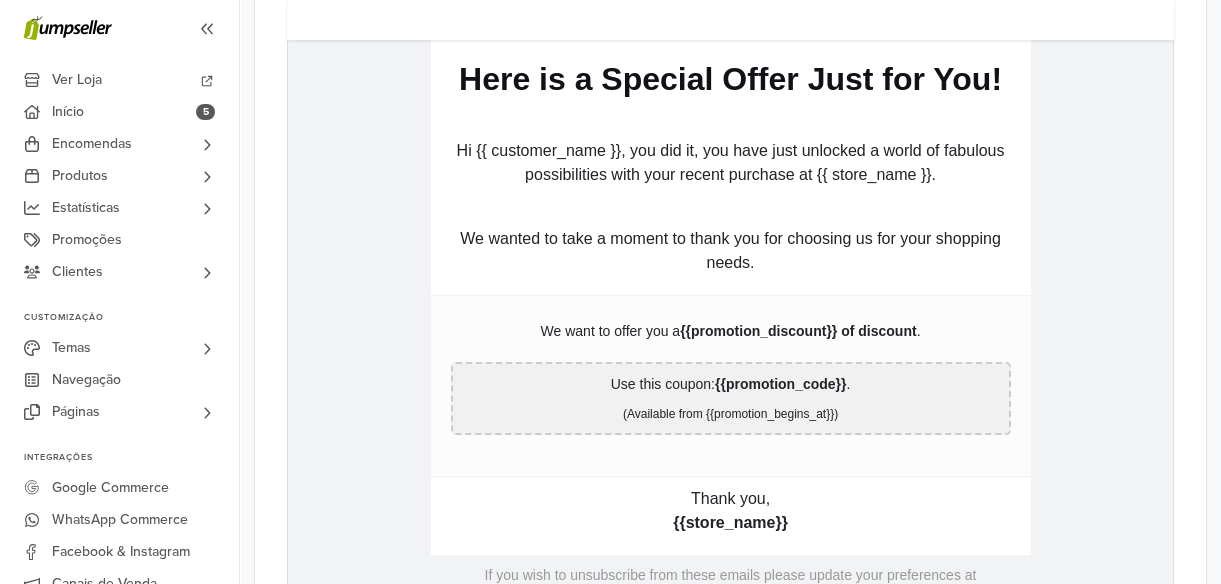 scroll, scrollTop: 1009, scrollLeft: 0, axis: vertical 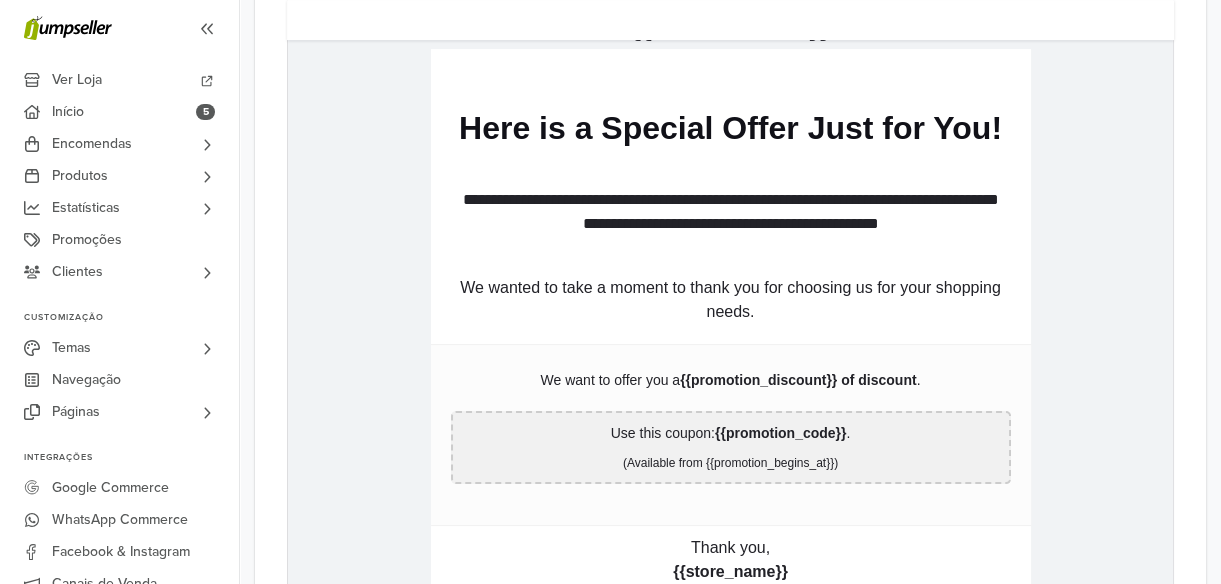 click on "**********" at bounding box center [731, 212] 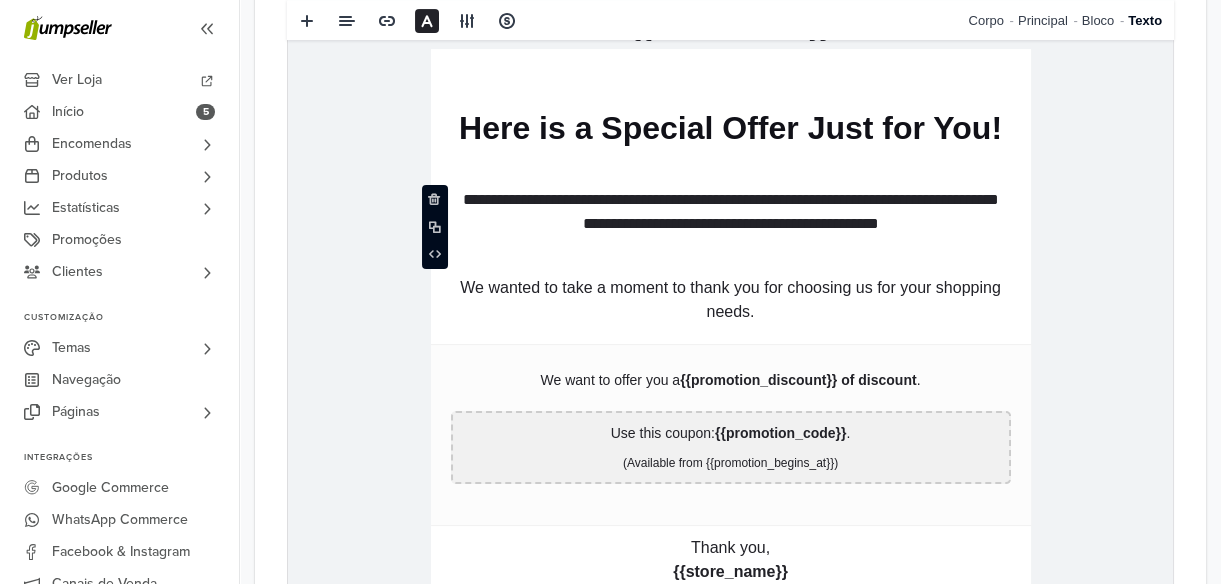 type 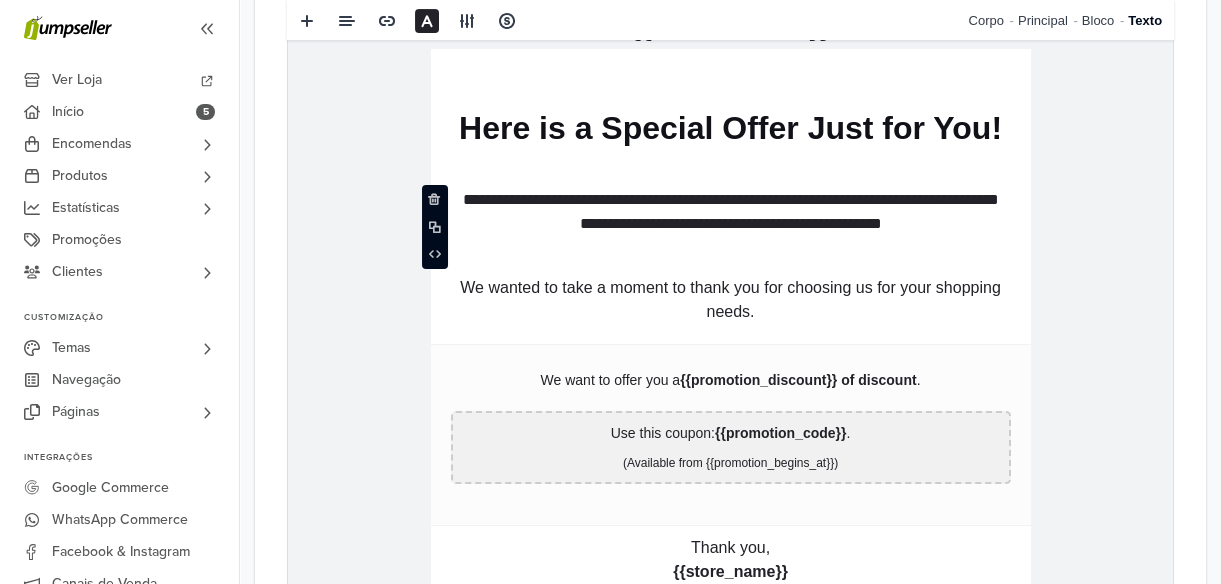 click on "**********" at bounding box center (731, 212) 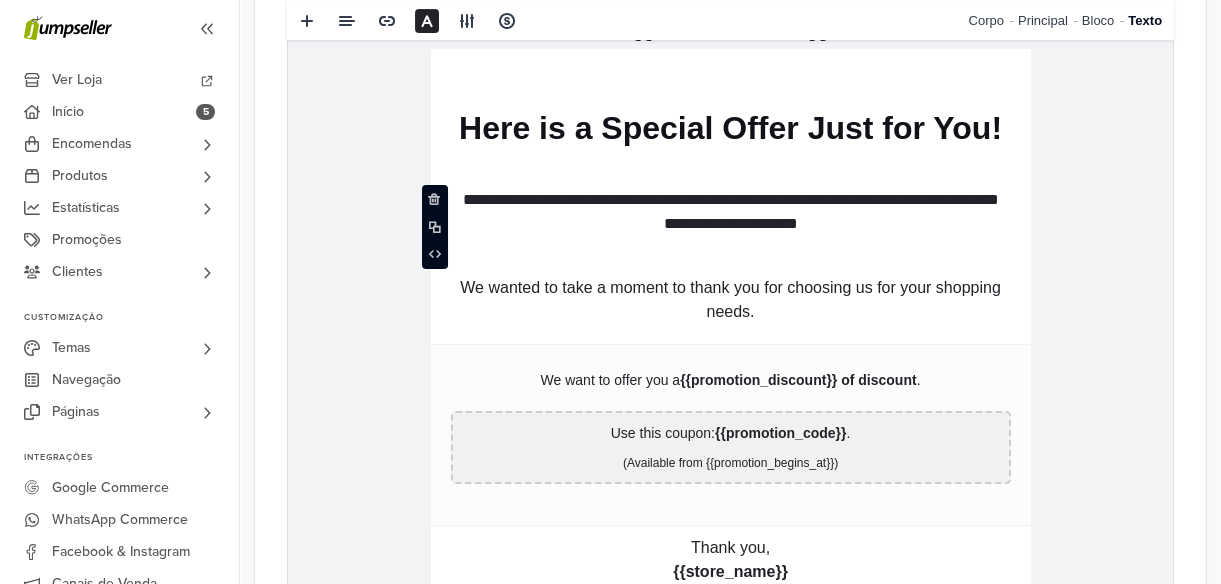 click on "**********" at bounding box center [731, 212] 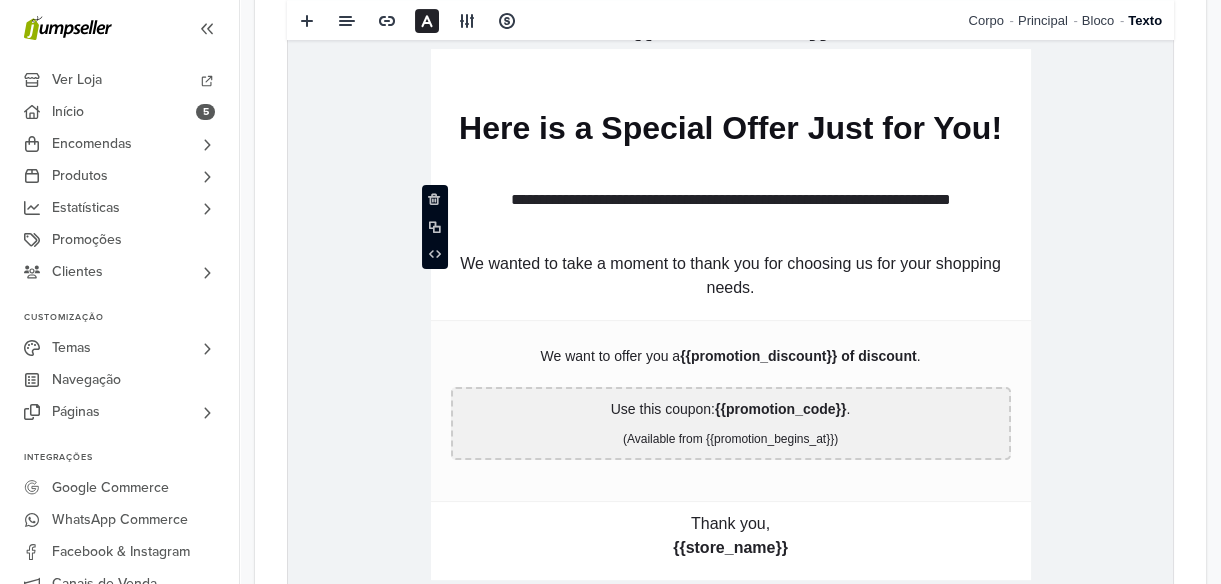 click on "**********" at bounding box center [731, 200] 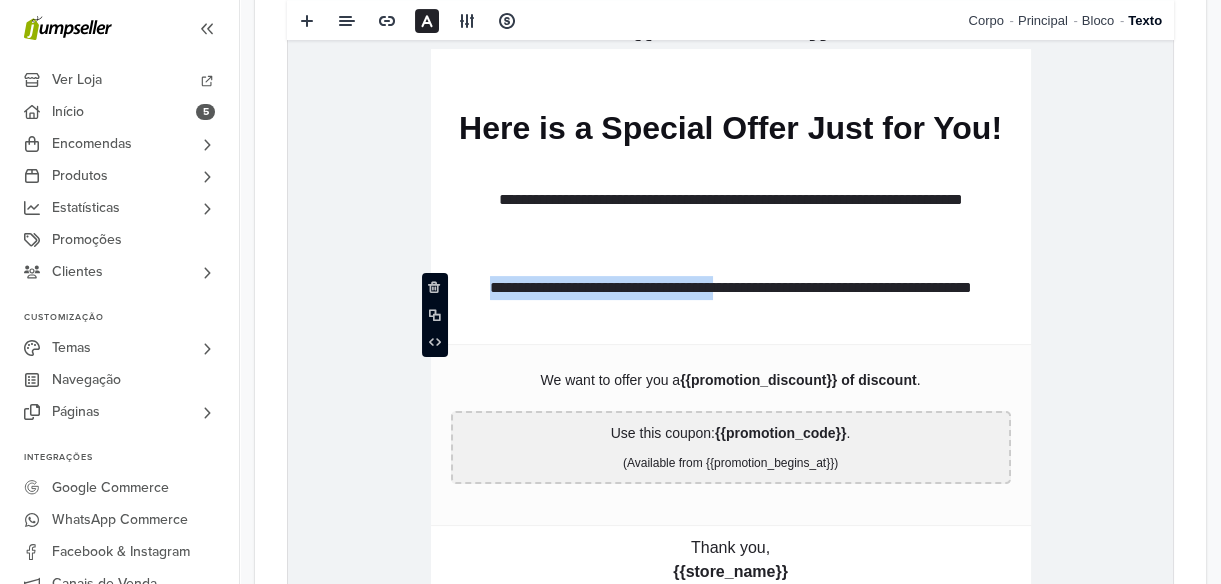 drag, startPoint x: 465, startPoint y: 284, endPoint x: 739, endPoint y: 287, distance: 274.01642 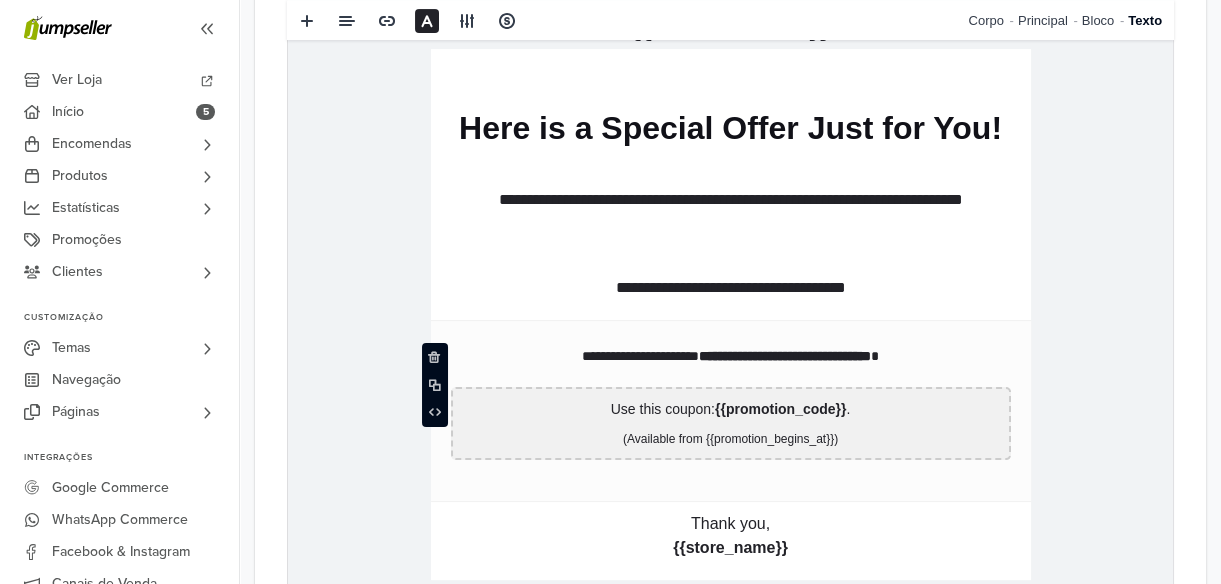 click on "**********" at bounding box center [731, 356] 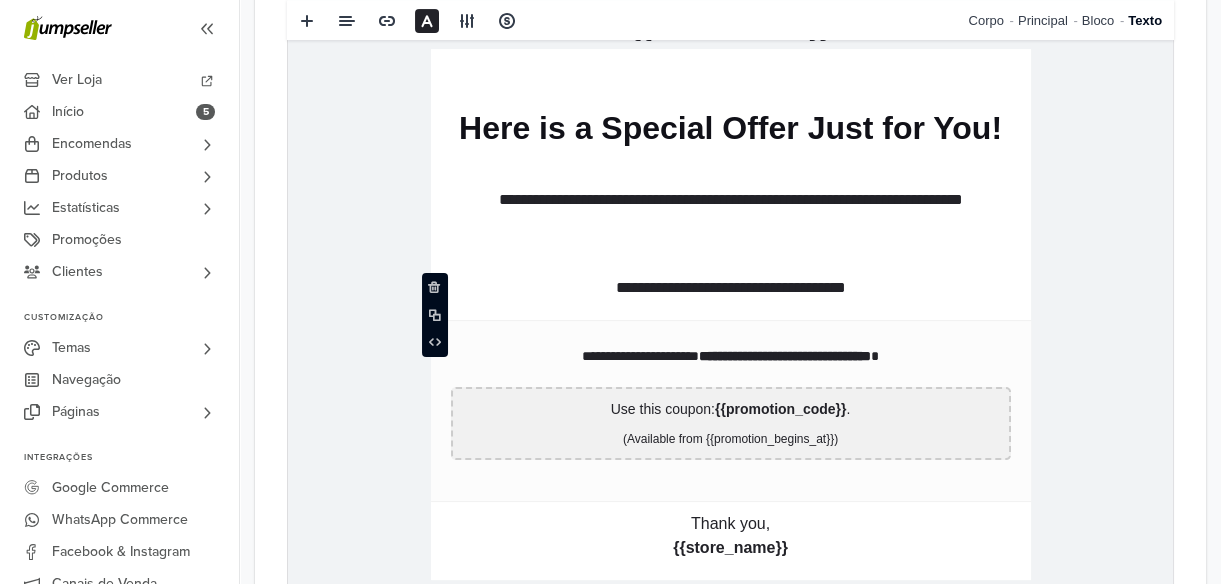 click on "**********" at bounding box center [731, 288] 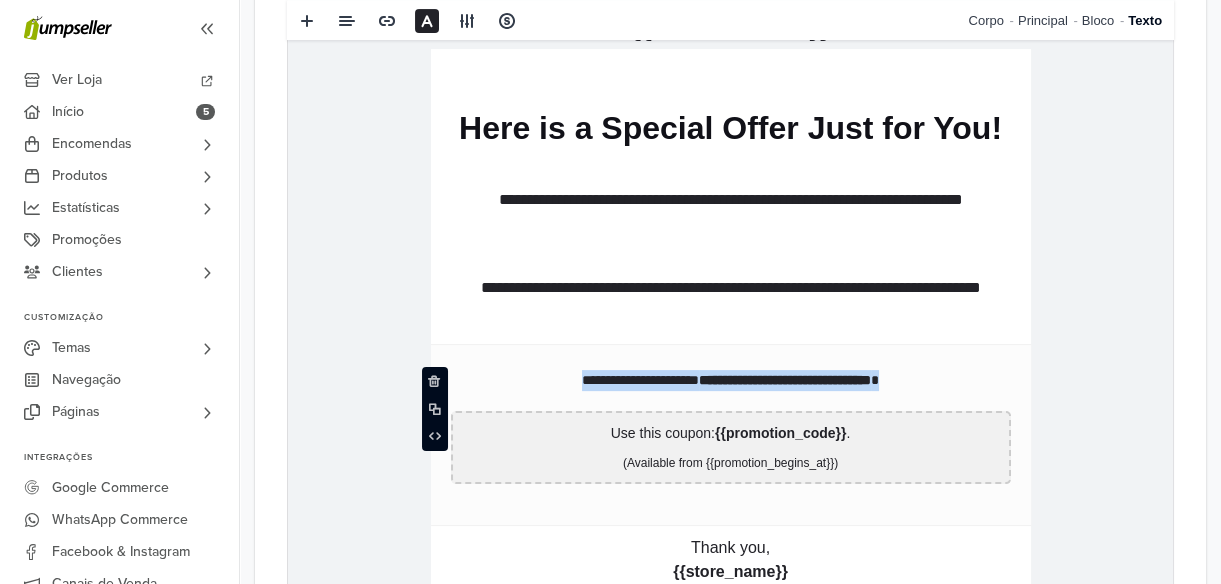 drag, startPoint x: 921, startPoint y: 381, endPoint x: 478, endPoint y: 420, distance: 444.71338 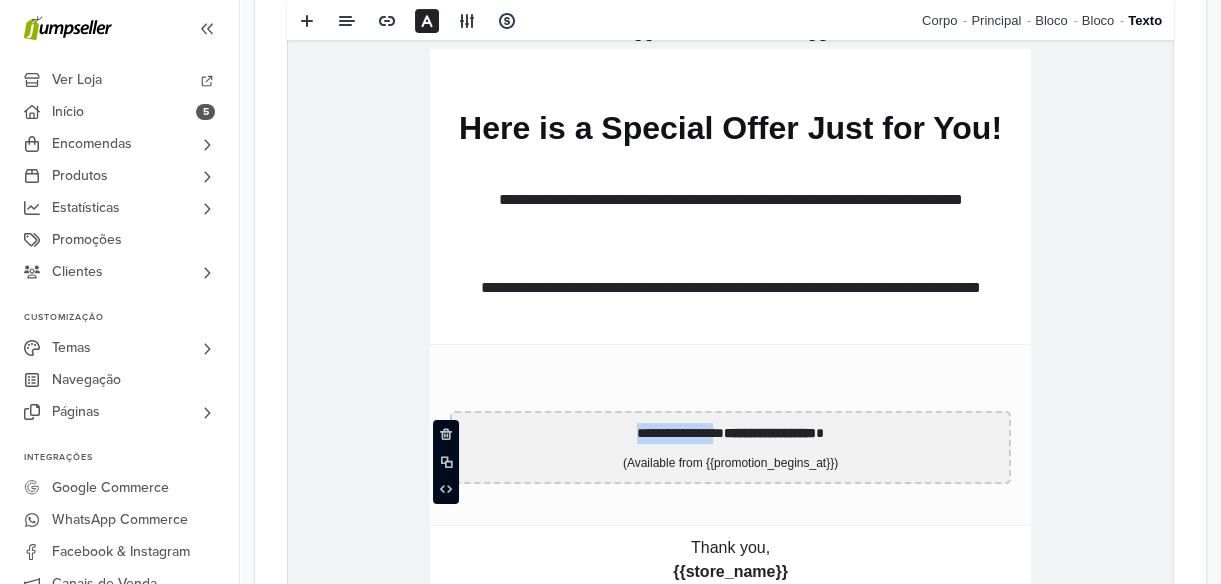 drag, startPoint x: 609, startPoint y: 431, endPoint x: 711, endPoint y: 430, distance: 102.0049 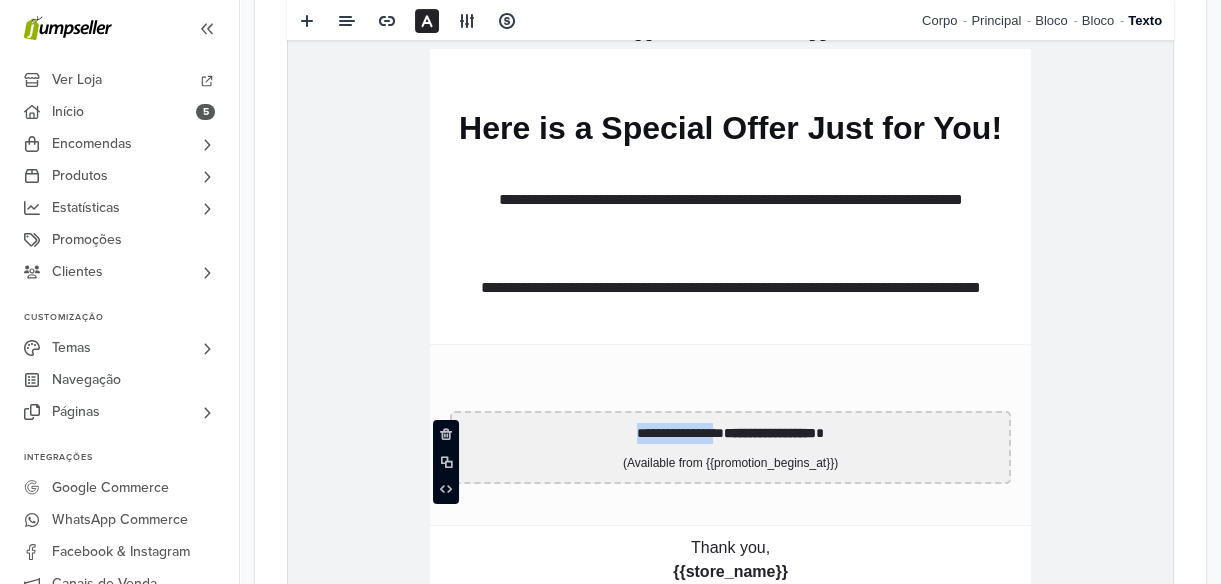 click on "**********" at bounding box center [730, 433] 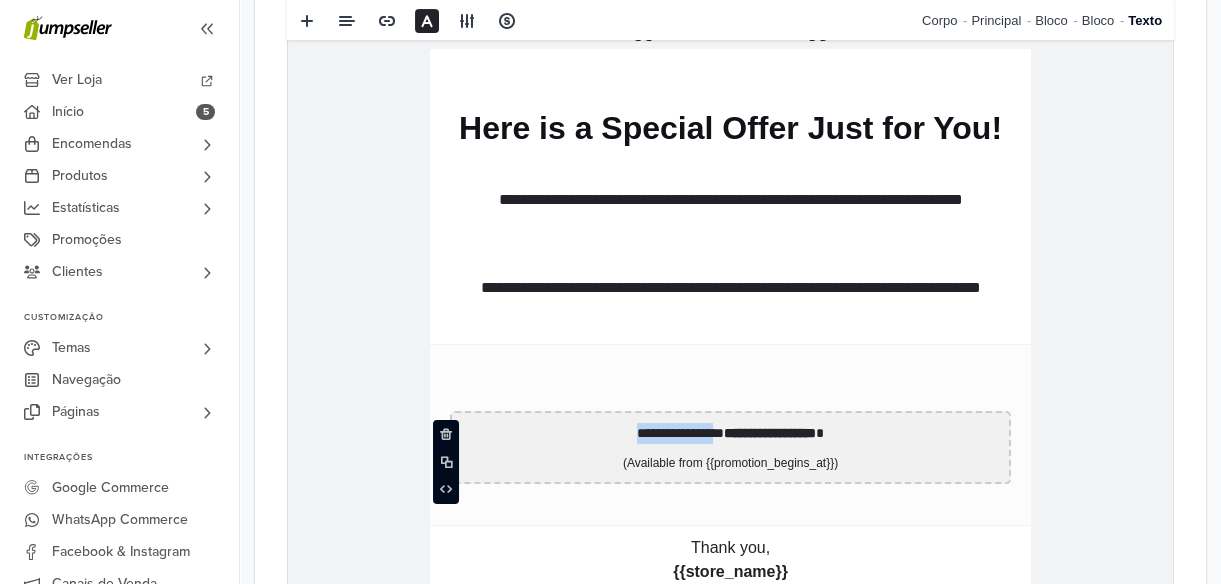type 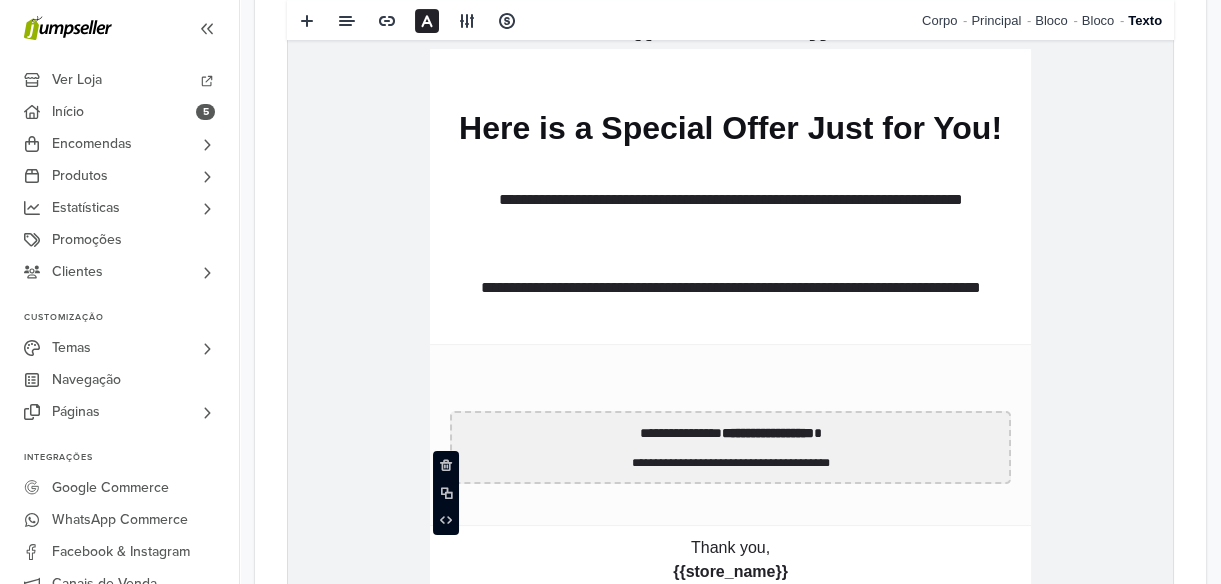 click on "**********" at bounding box center (730, 463) 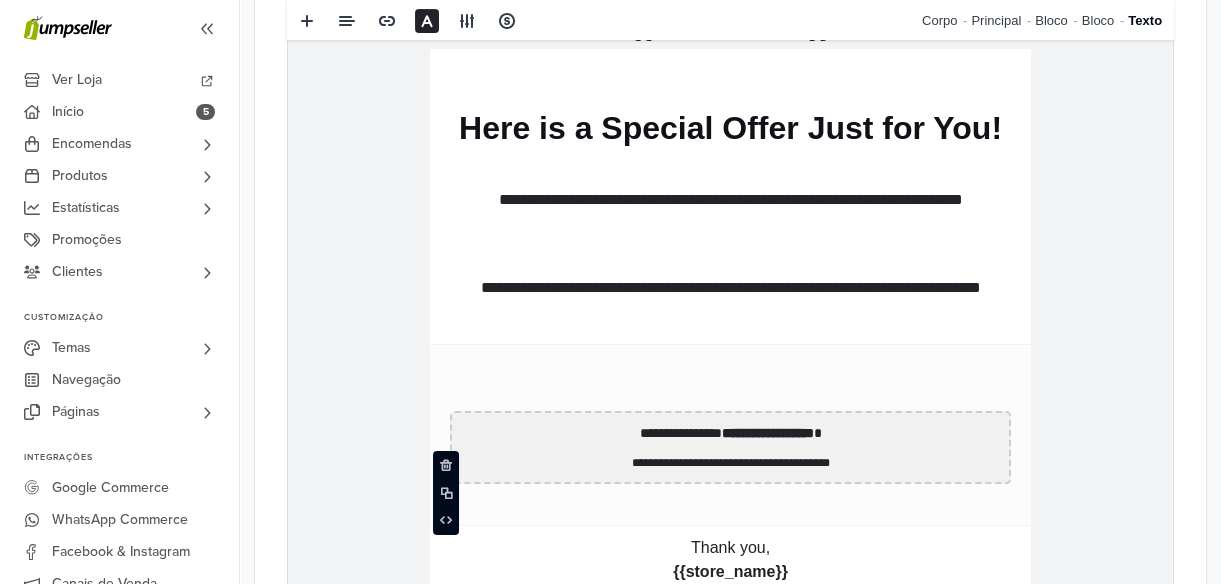 type 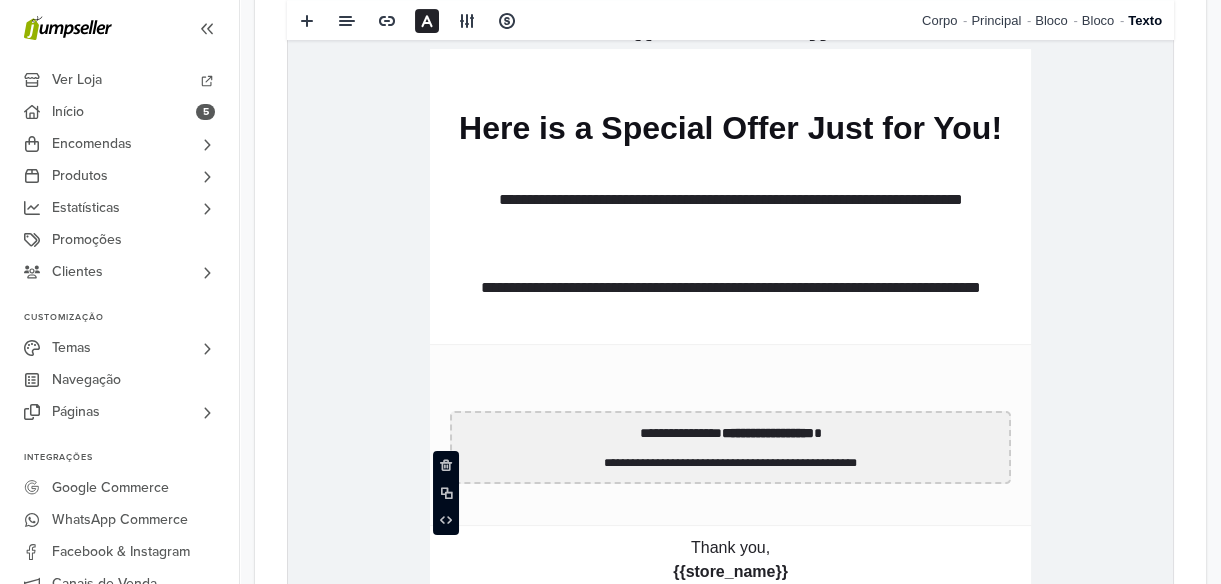 click on "**********" at bounding box center [730, 463] 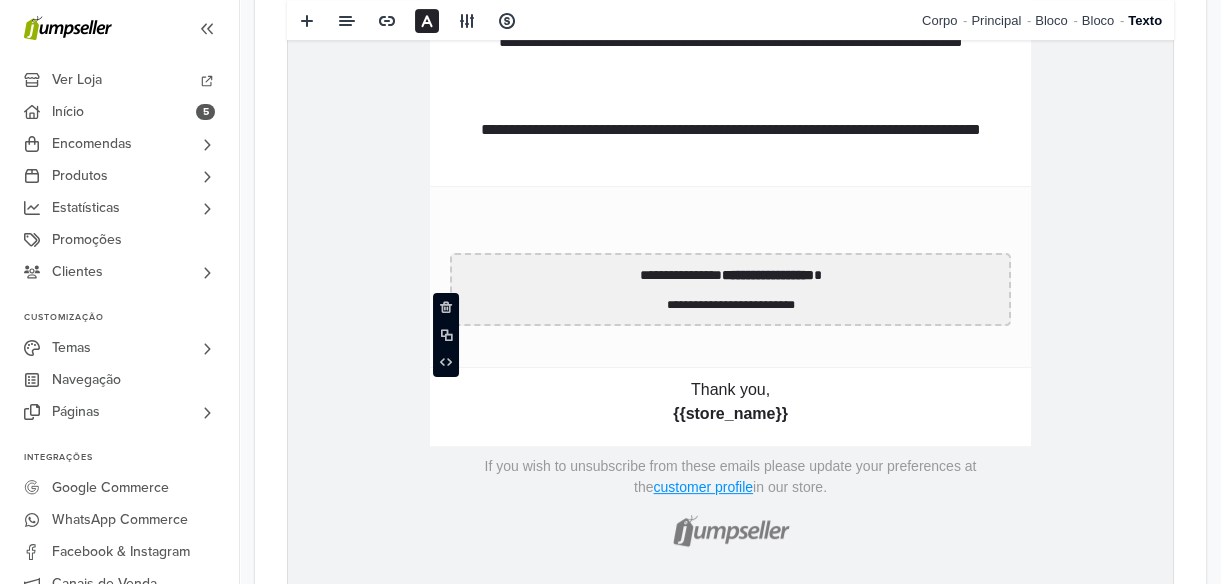 scroll, scrollTop: 1252, scrollLeft: 0, axis: vertical 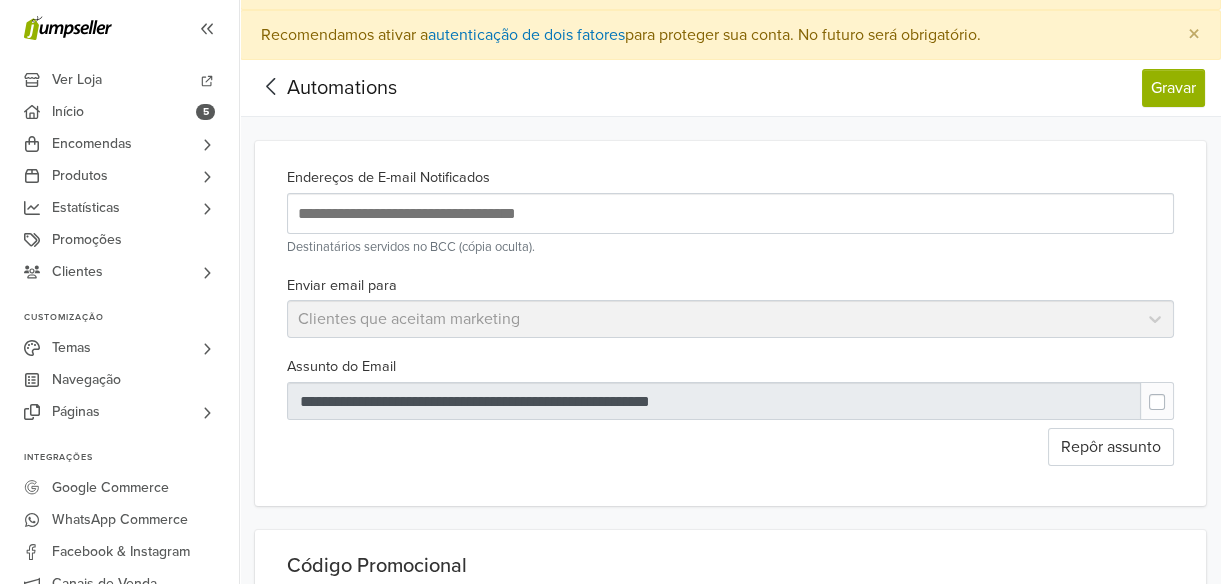 click at bounding box center (714, 401) 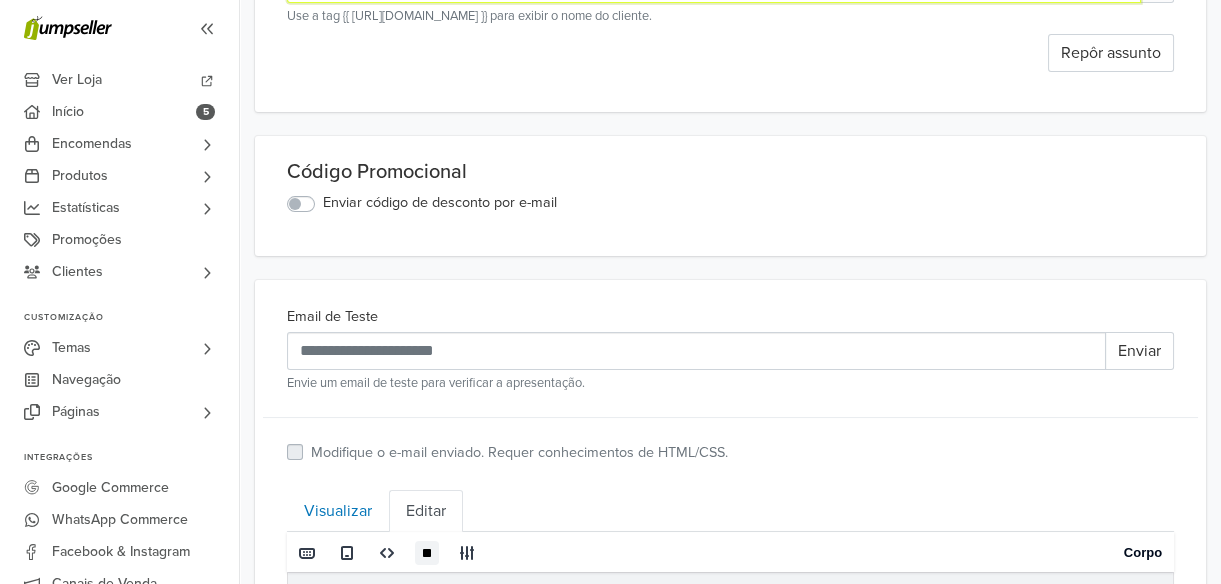 scroll, scrollTop: 673, scrollLeft: 0, axis: vertical 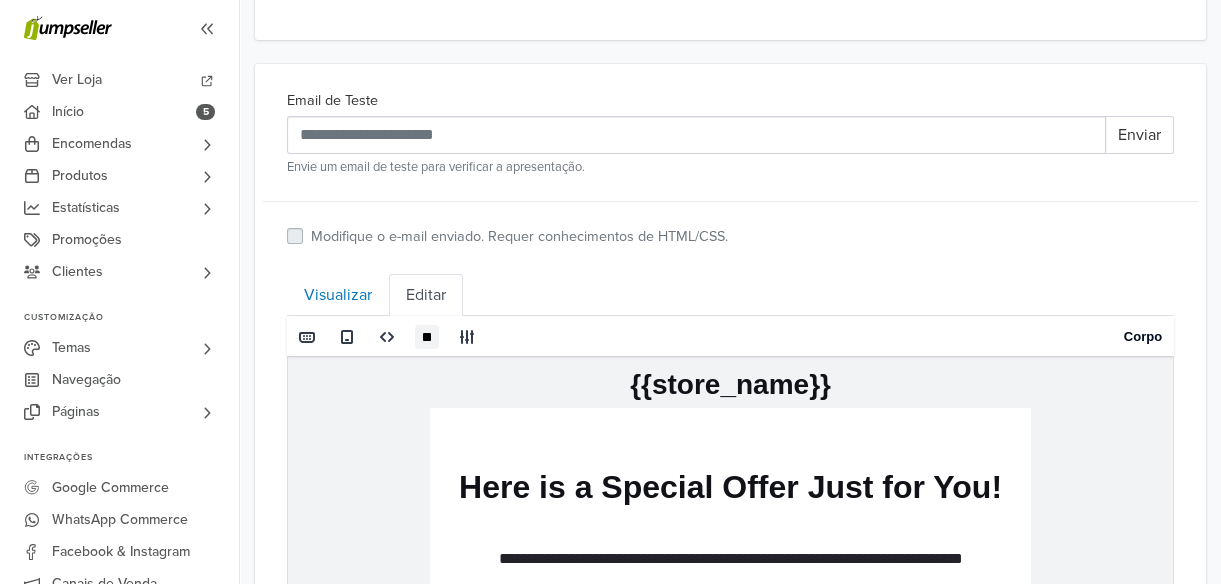 drag, startPoint x: 959, startPoint y: 398, endPoint x: 596, endPoint y: 344, distance: 366.99454 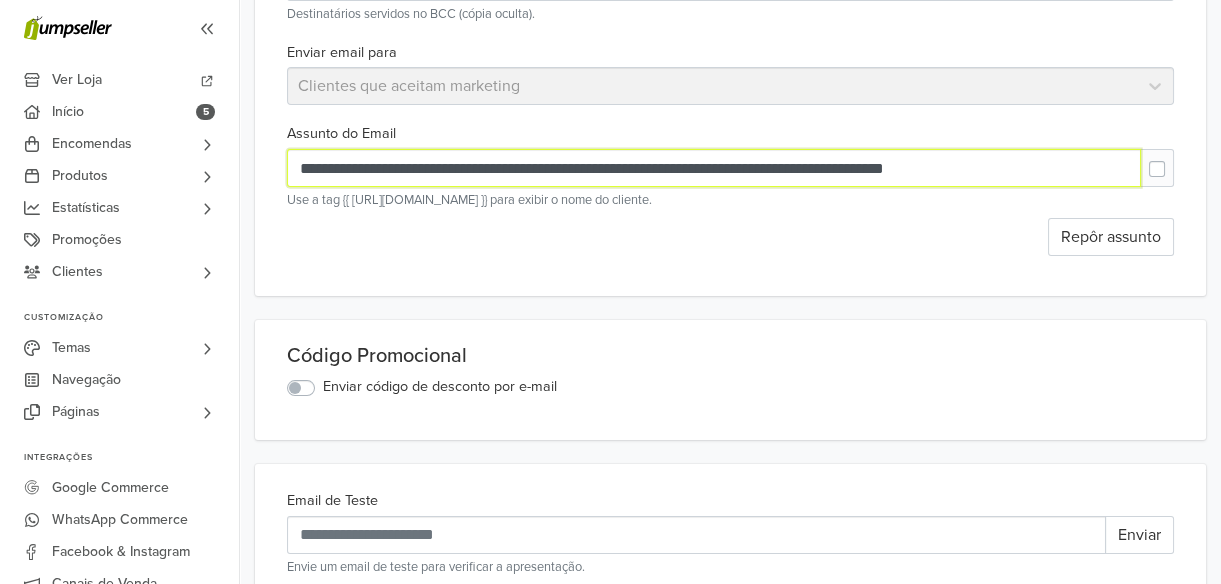 scroll, scrollTop: 177, scrollLeft: 0, axis: vertical 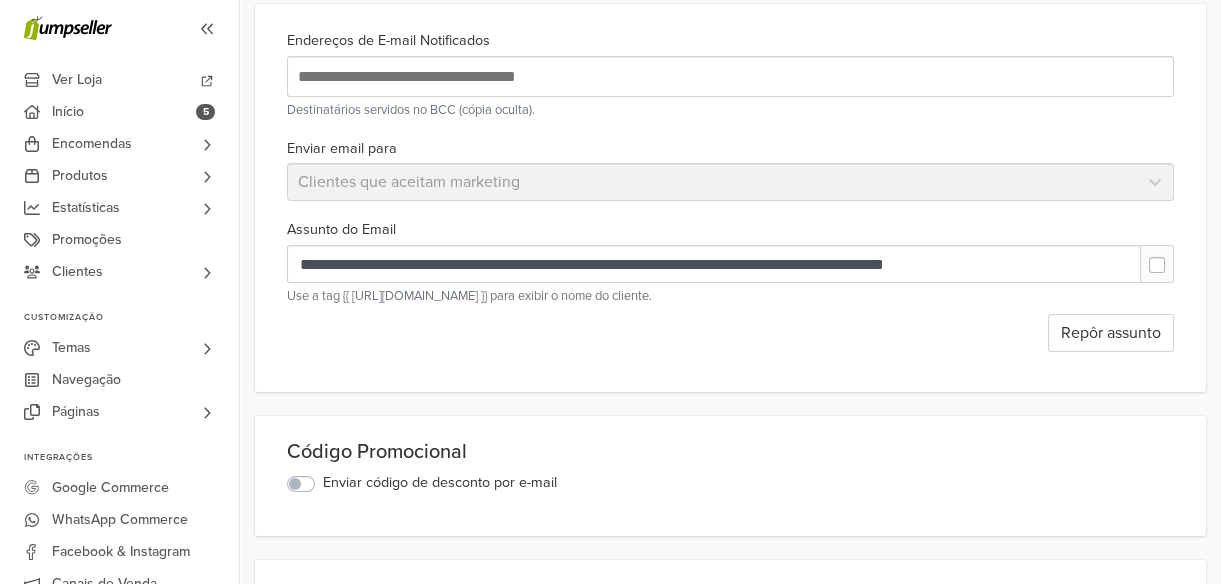 click on "**********" at bounding box center [730, 284] 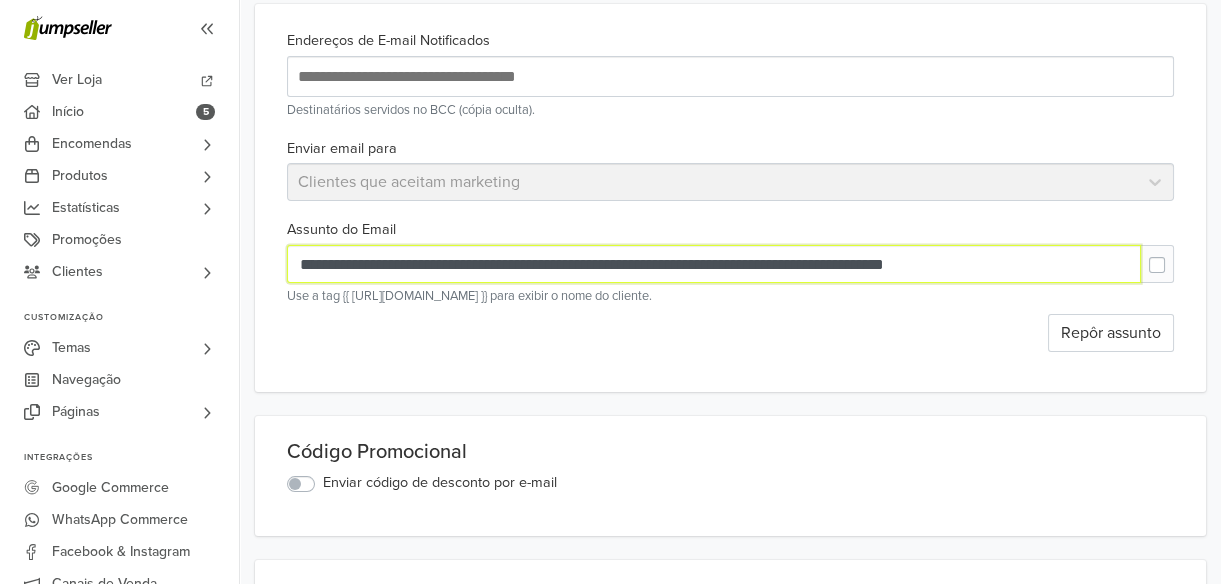 drag, startPoint x: 953, startPoint y: 265, endPoint x: 275, endPoint y: 272, distance: 678.03613 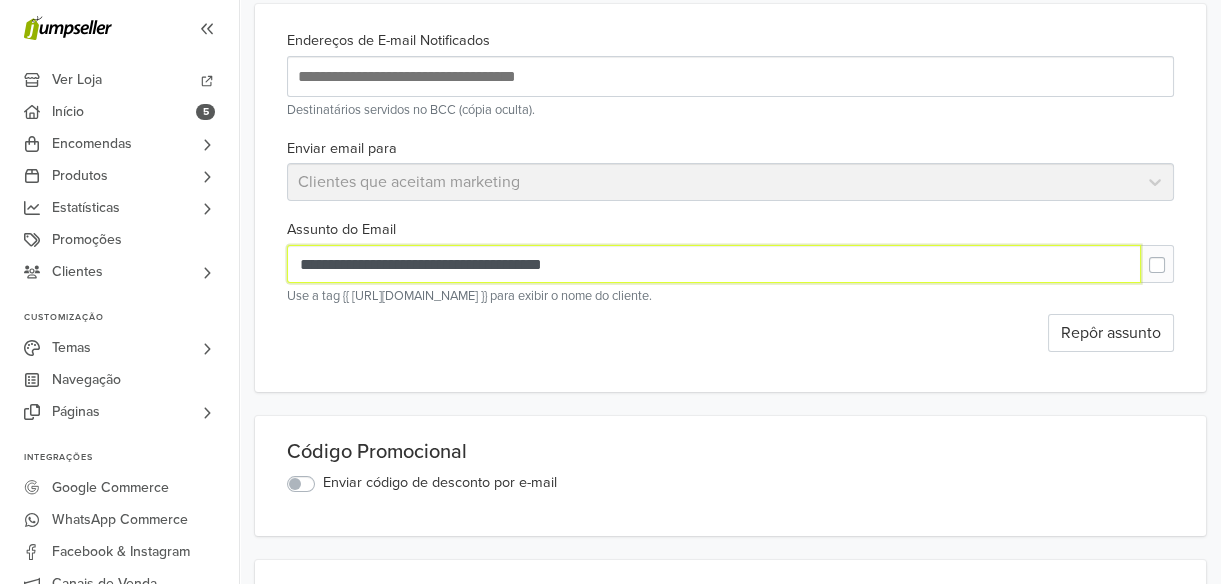 type on "**********" 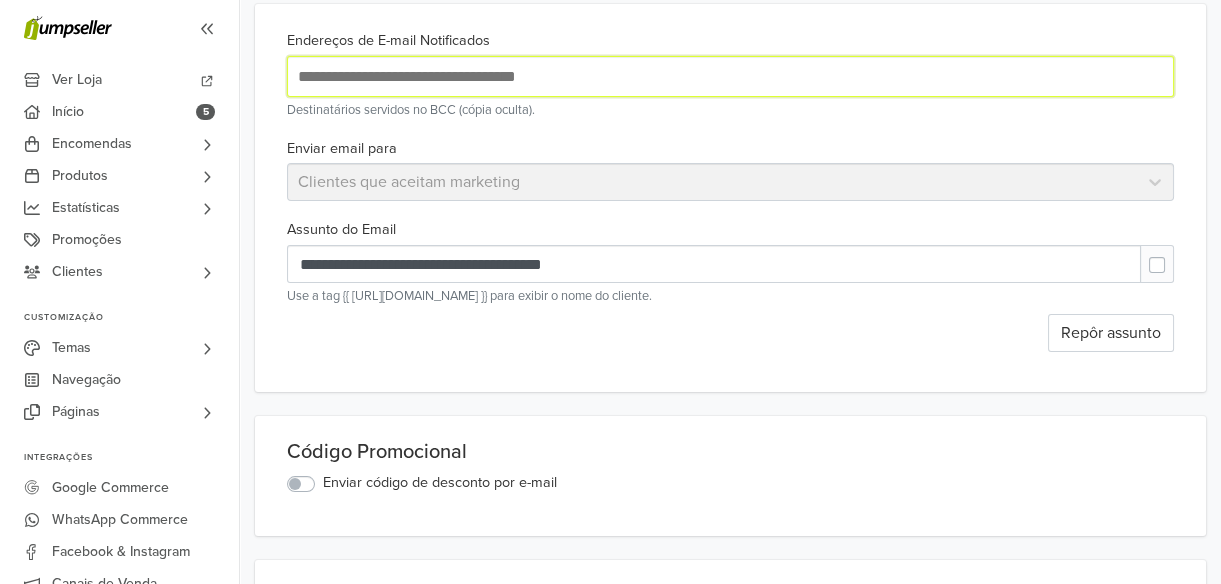 click at bounding box center (618, 76) 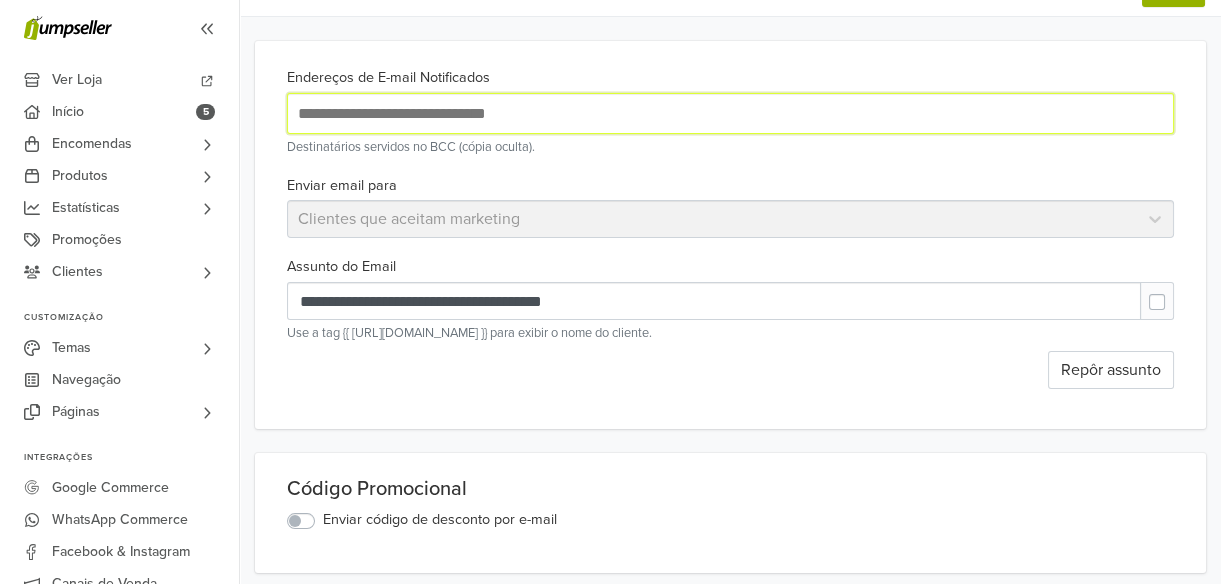 scroll, scrollTop: 19, scrollLeft: 0, axis: vertical 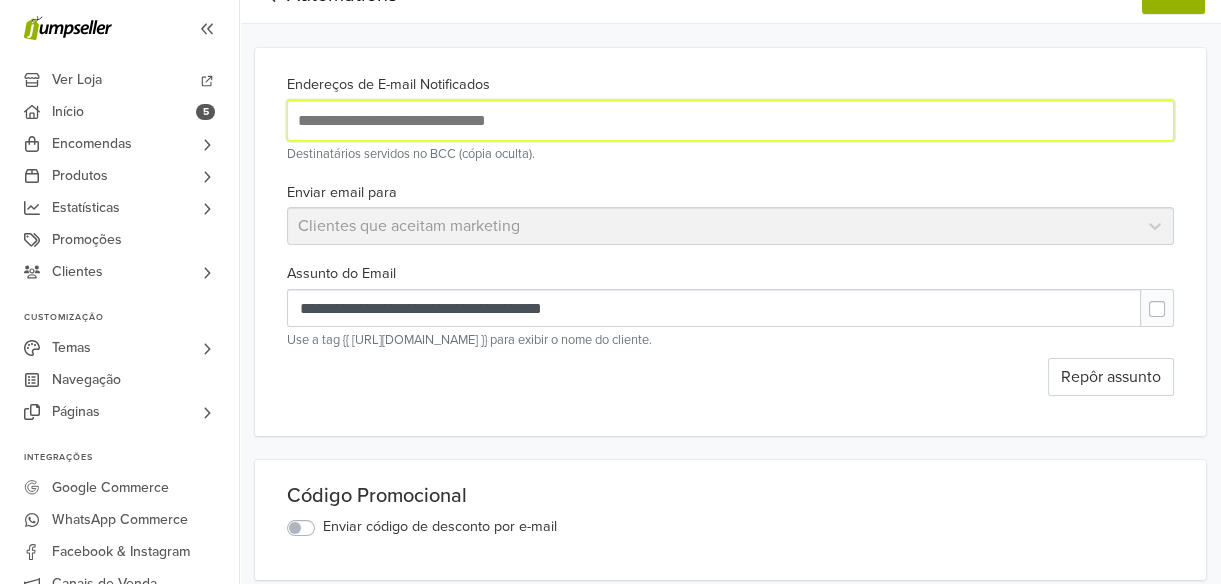 drag, startPoint x: 514, startPoint y: 119, endPoint x: 292, endPoint y: 123, distance: 222.03603 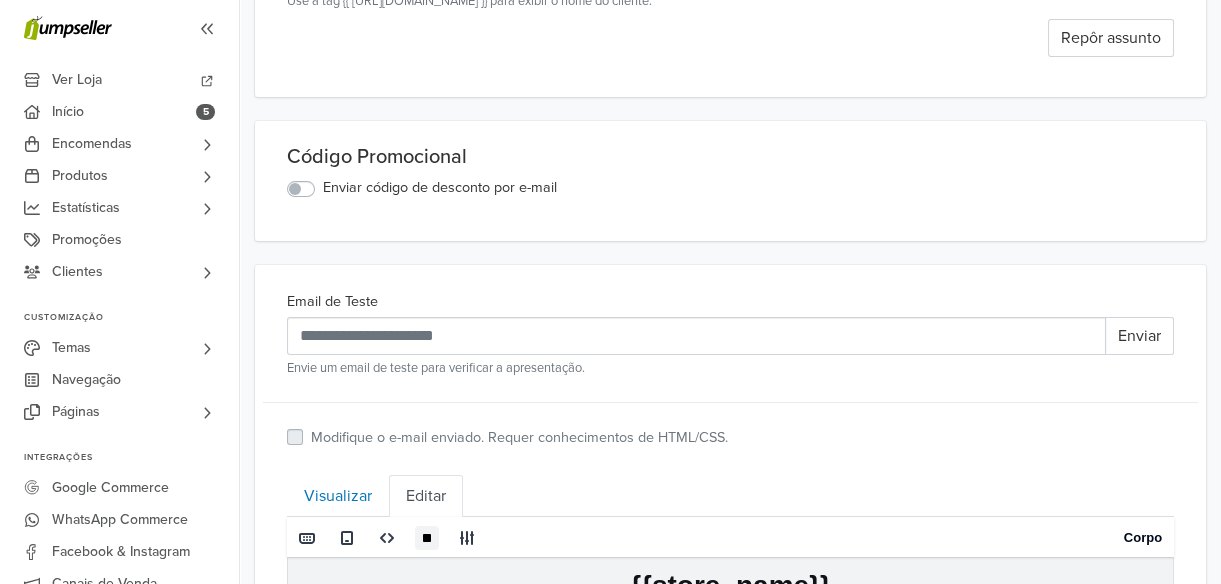 scroll, scrollTop: 520, scrollLeft: 0, axis: vertical 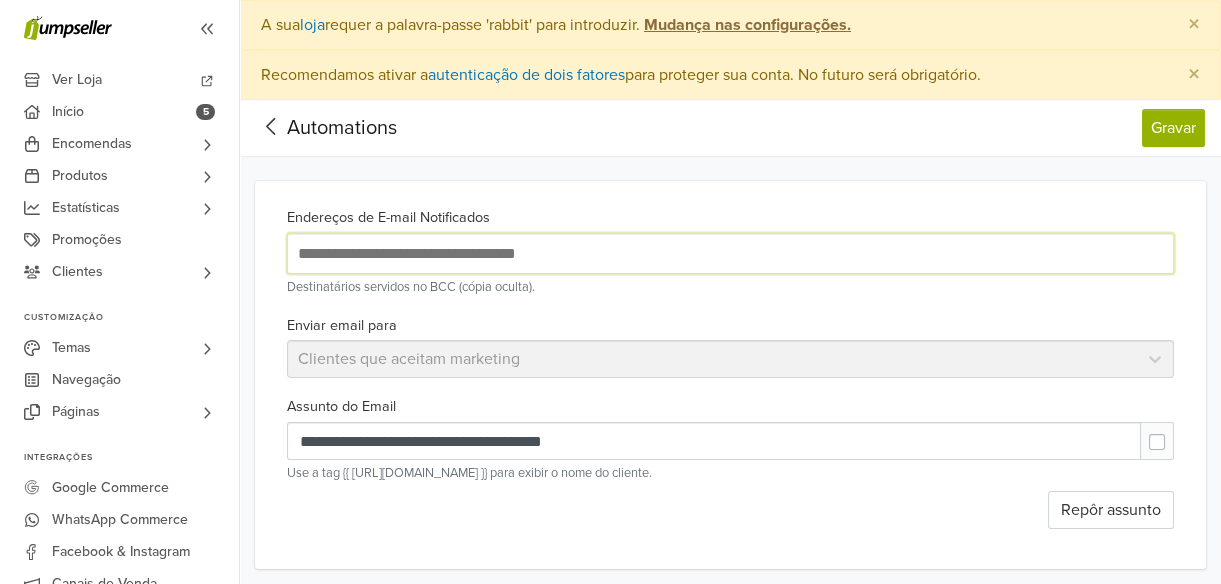 type 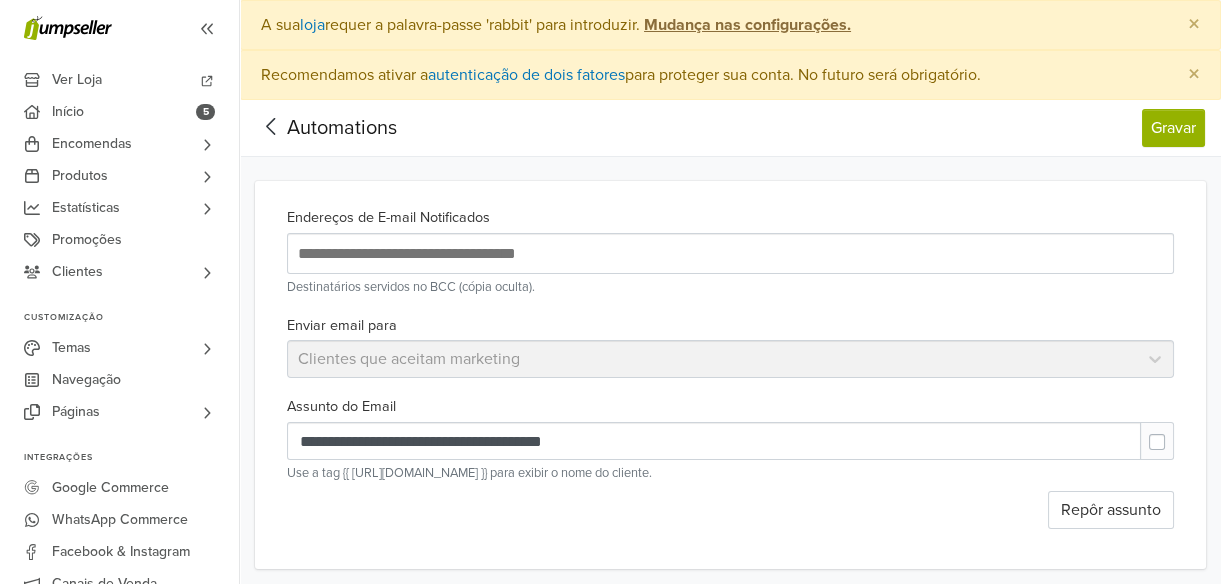 click on "Enviar email para Clientes que aceitam marketing" at bounding box center (730, 346) 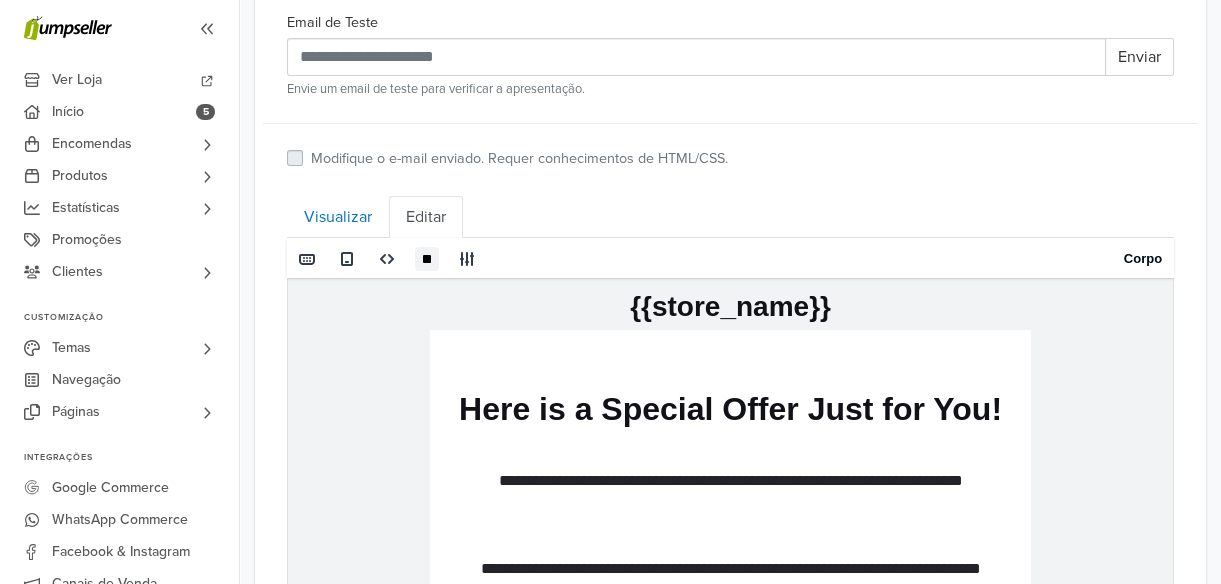 scroll, scrollTop: 800, scrollLeft: 0, axis: vertical 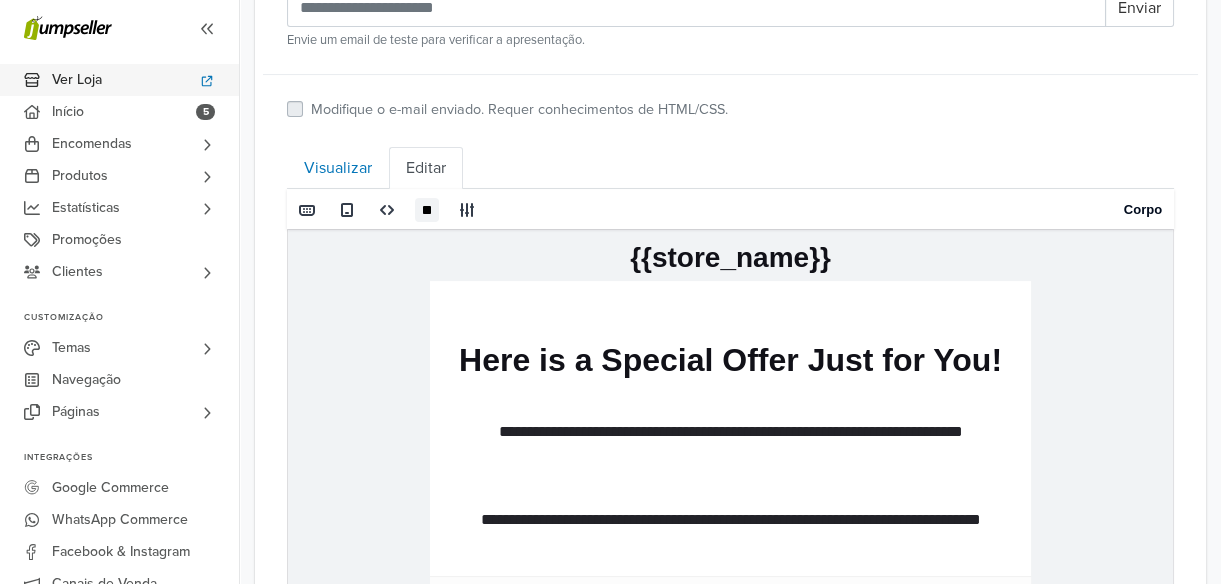 click on "Ver Loja" at bounding box center [77, 80] 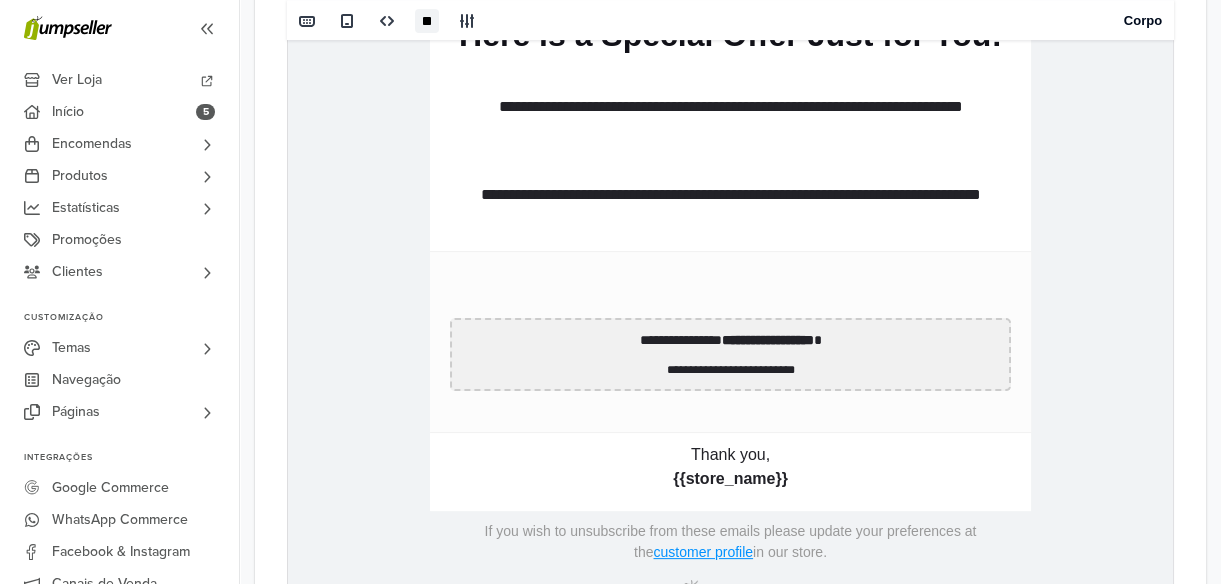 scroll, scrollTop: 1127, scrollLeft: 0, axis: vertical 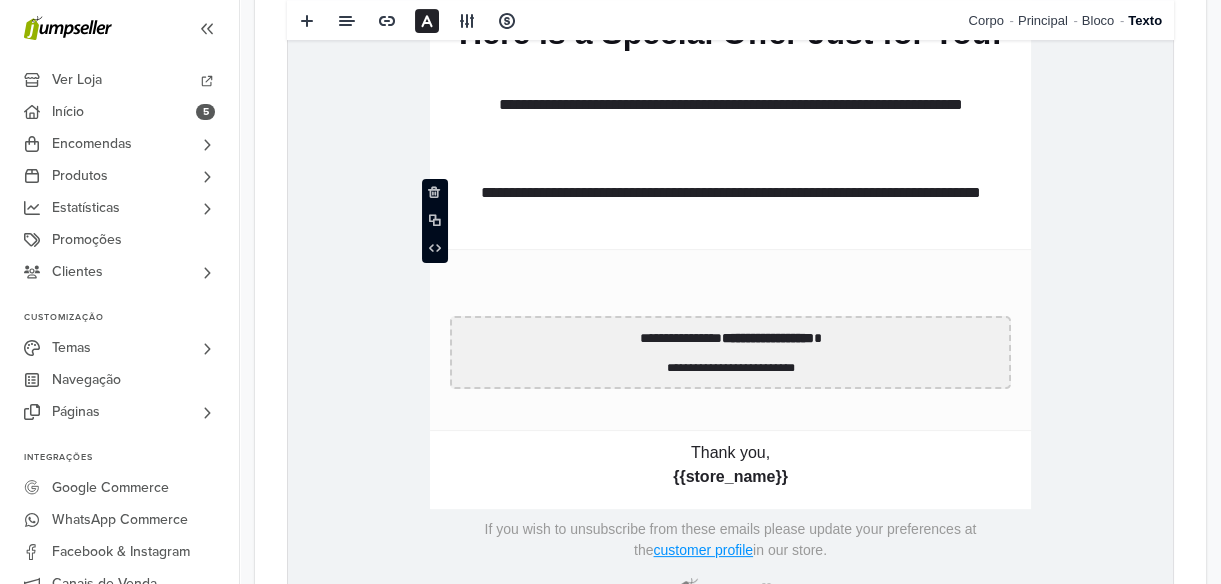click on "**********" at bounding box center (730, 205) 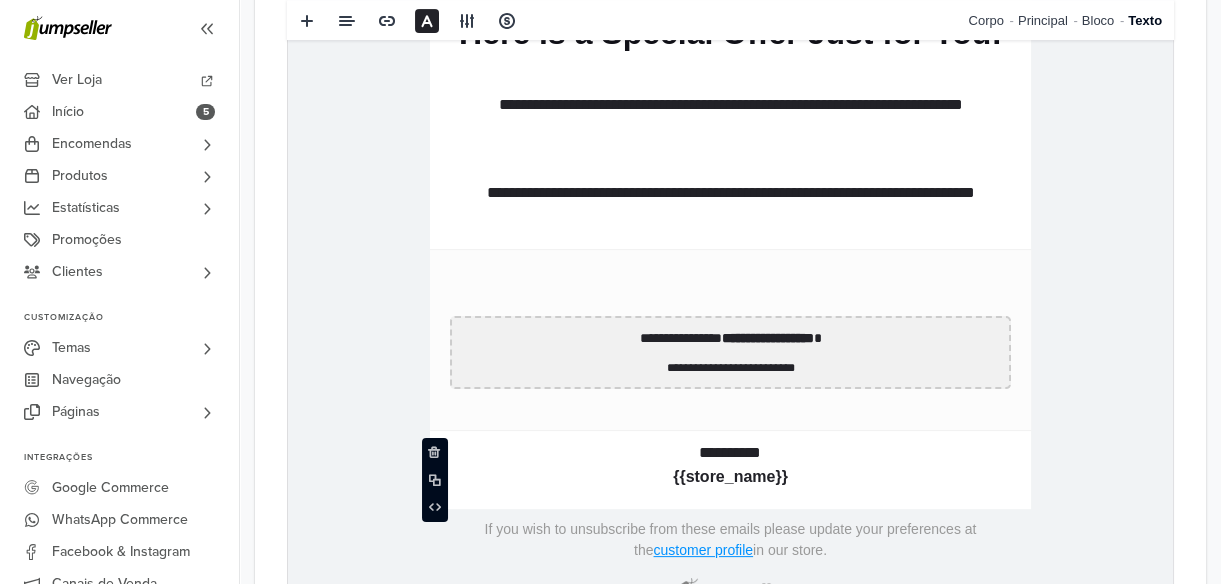 click on "**********" at bounding box center (730, 453) 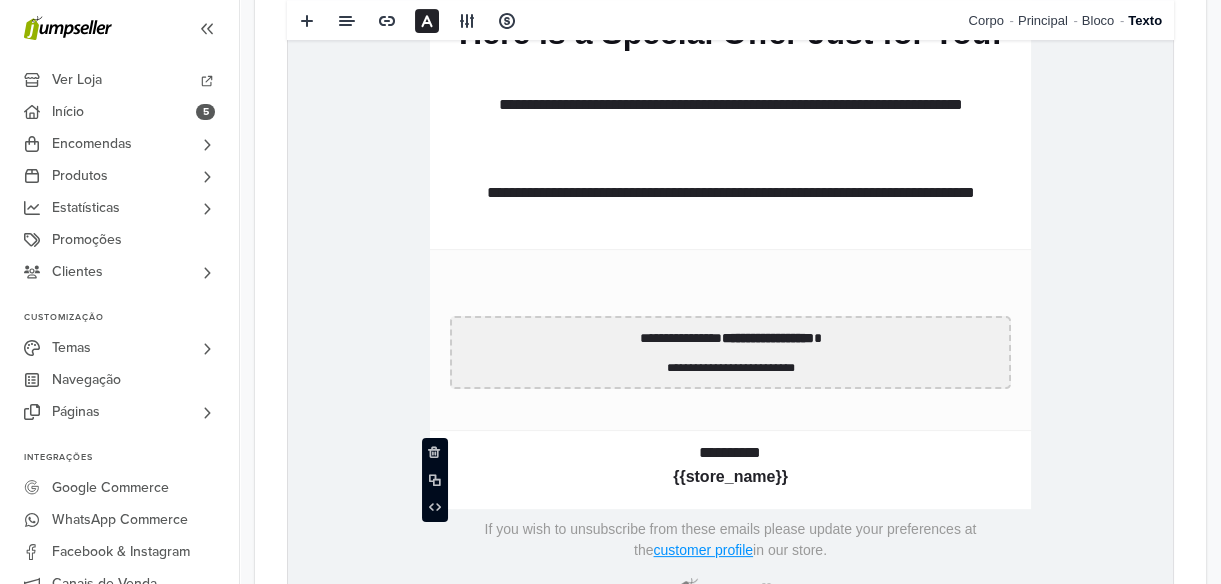 type 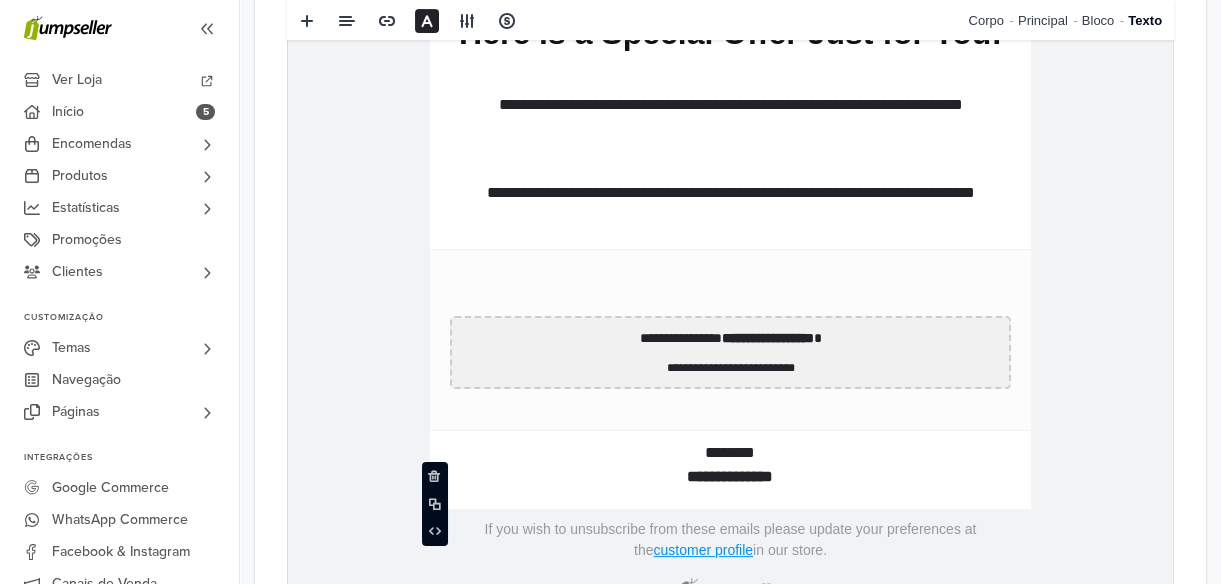 click on "**********" at bounding box center (730, 476) 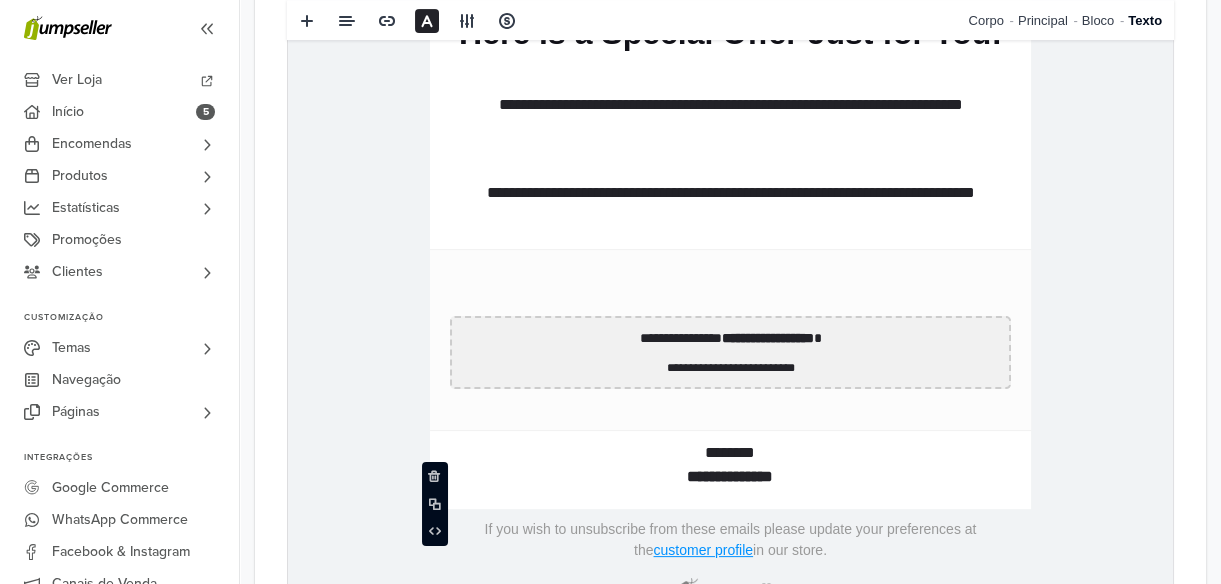 type 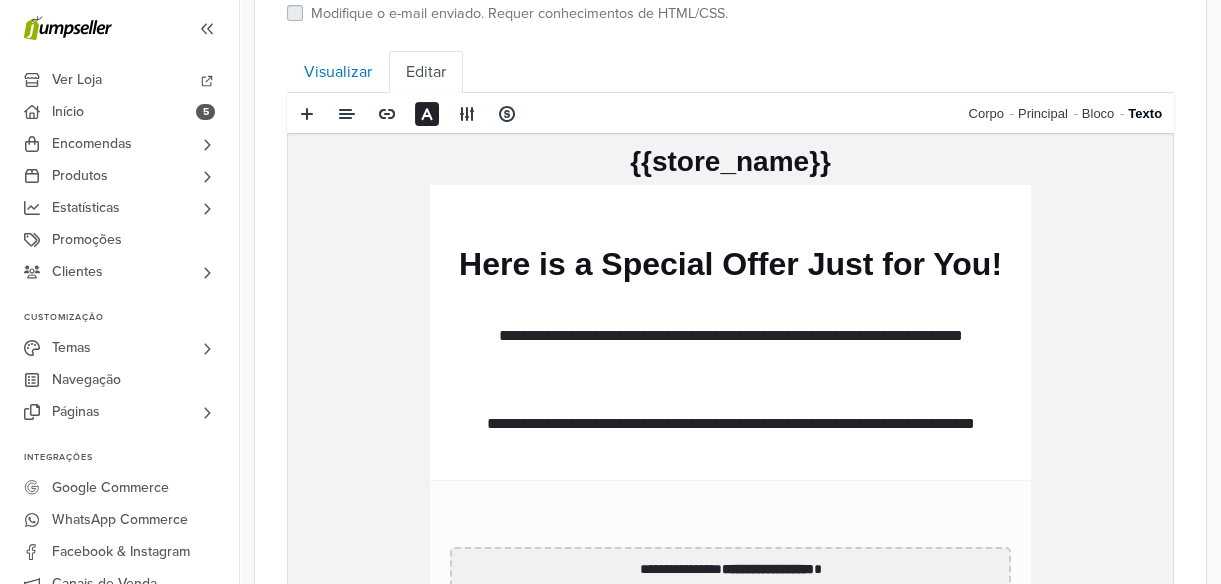 scroll, scrollTop: 824, scrollLeft: 0, axis: vertical 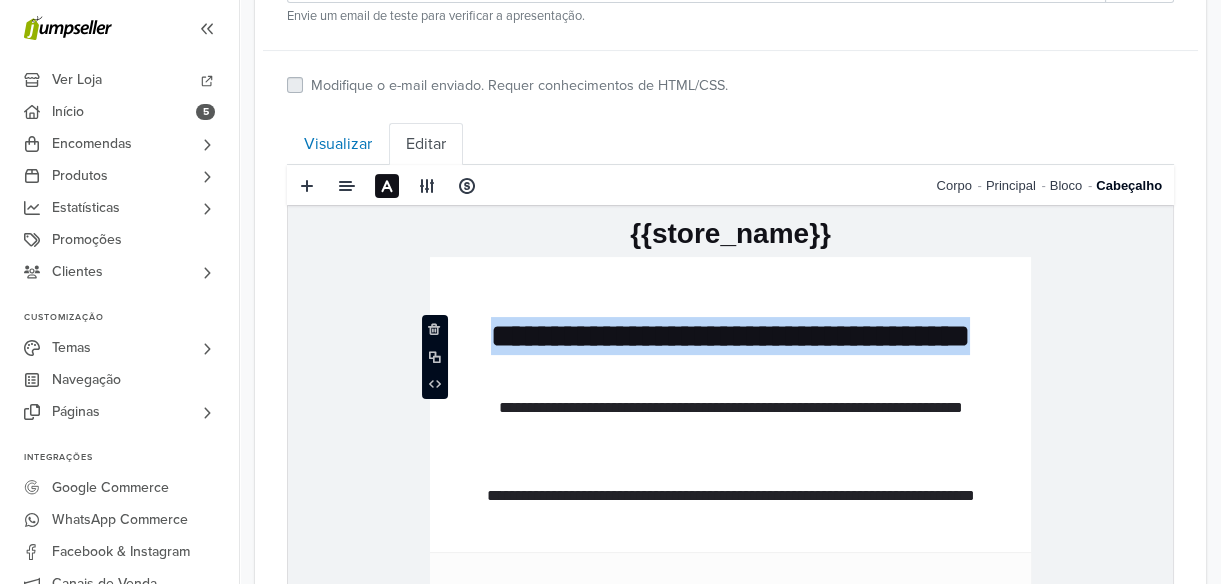 drag, startPoint x: 461, startPoint y: 333, endPoint x: 1080, endPoint y: 301, distance: 619.8266 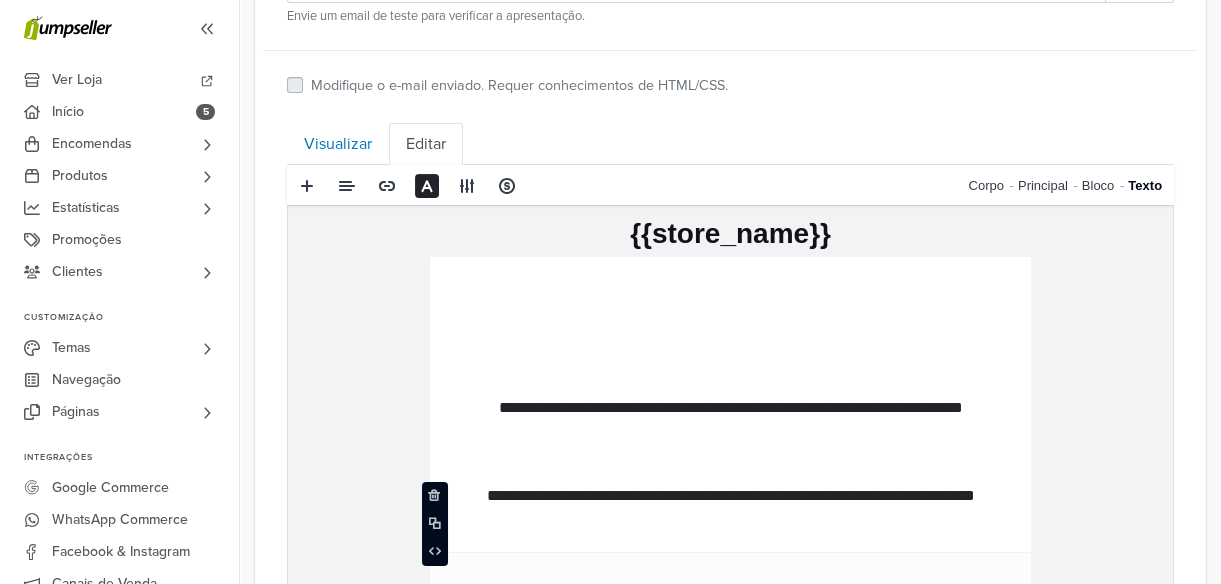 click on "**********" at bounding box center [730, 508] 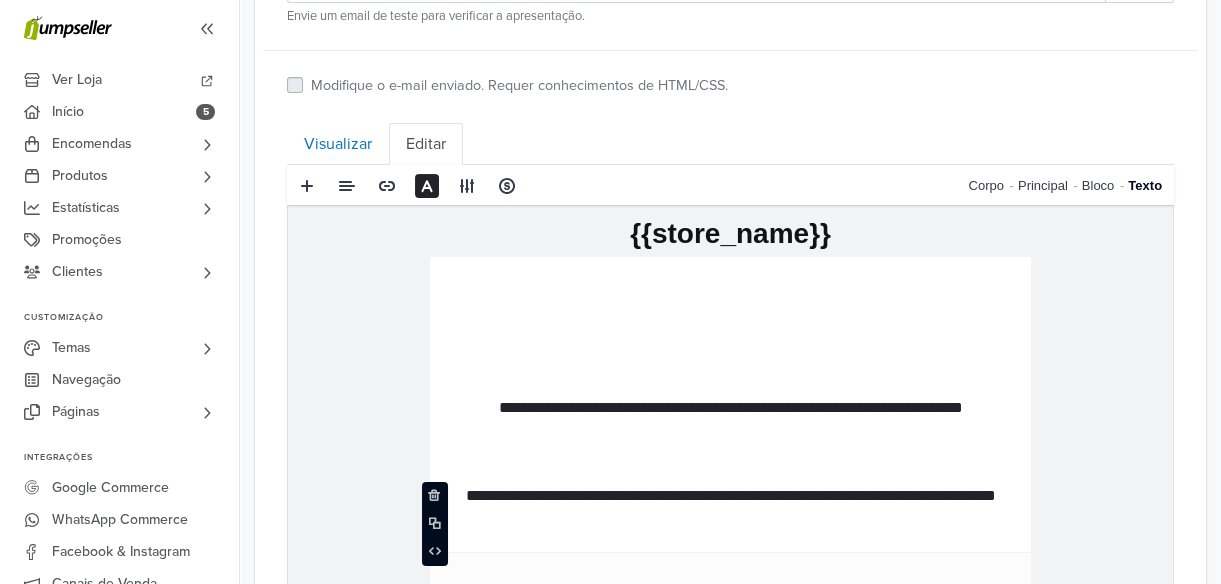 click on "**********" at bounding box center [730, 508] 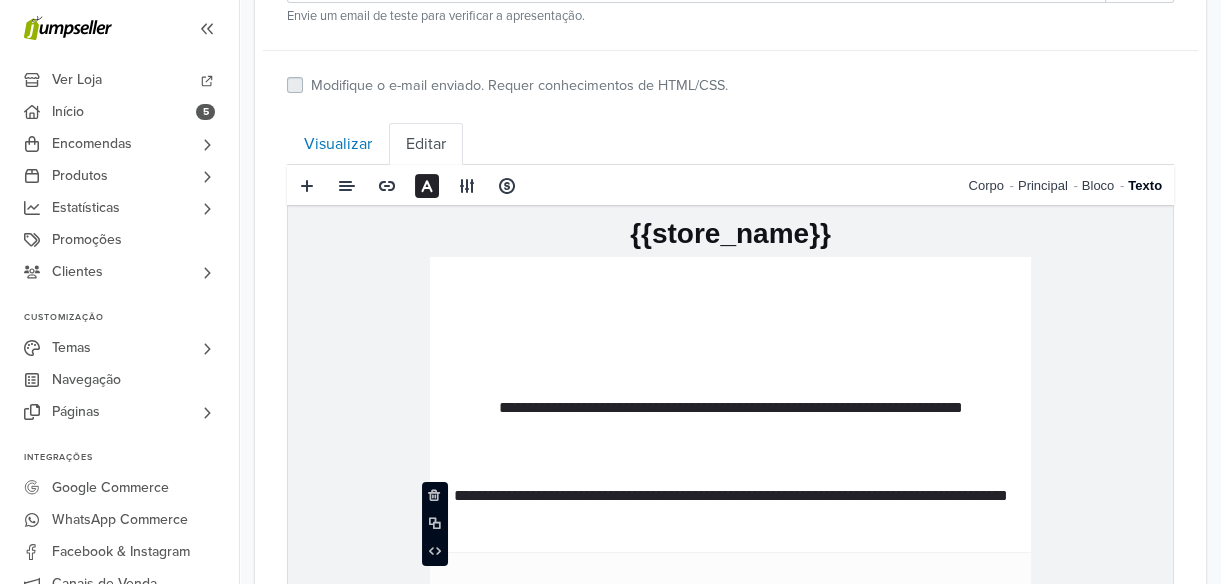 click on "**********" at bounding box center [730, 508] 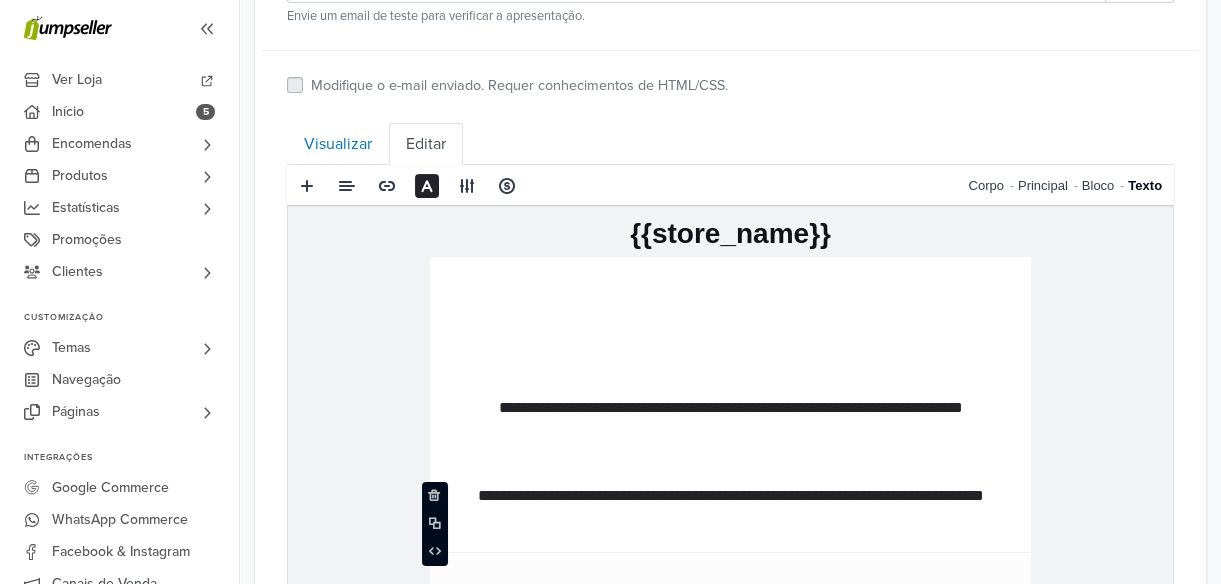 click on "**********" at bounding box center (730, 508) 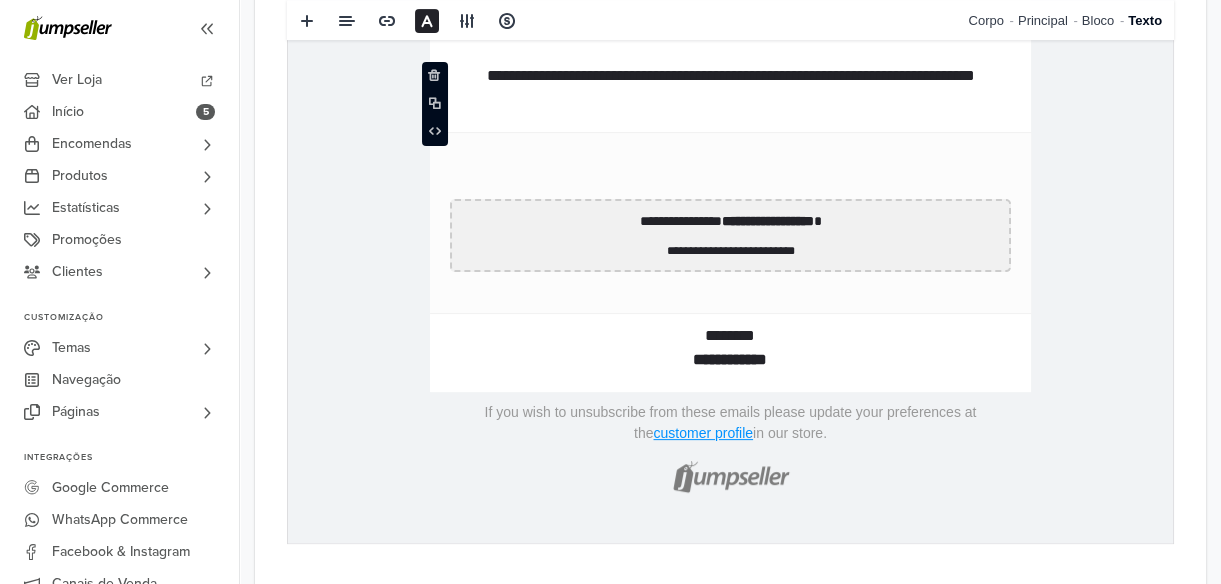 scroll, scrollTop: 1249, scrollLeft: 0, axis: vertical 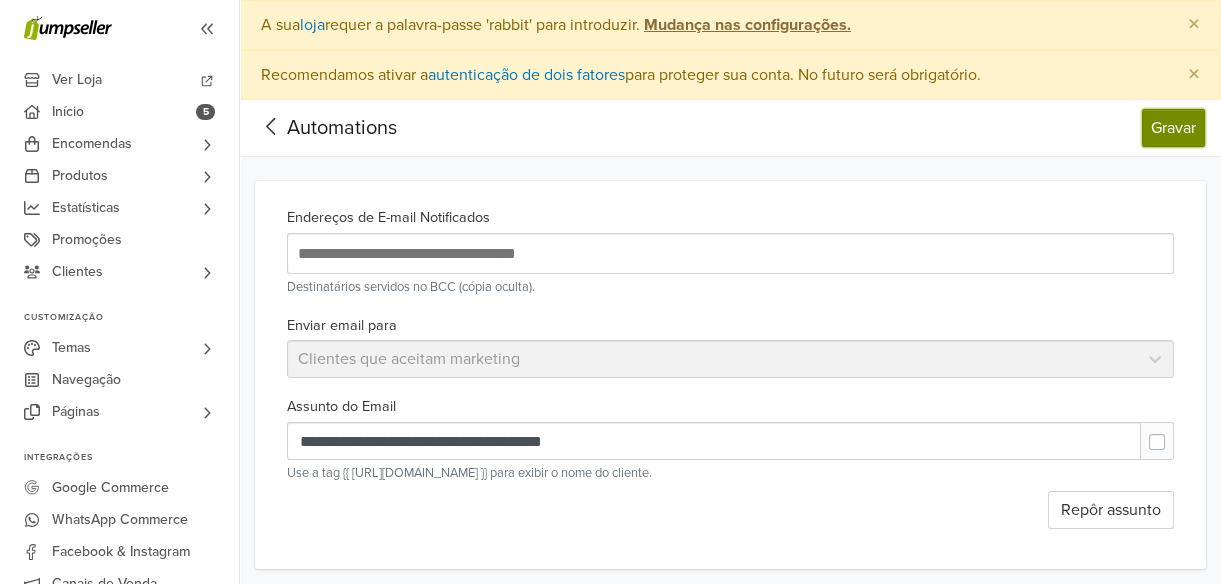 click on "Gravar" at bounding box center (1173, 128) 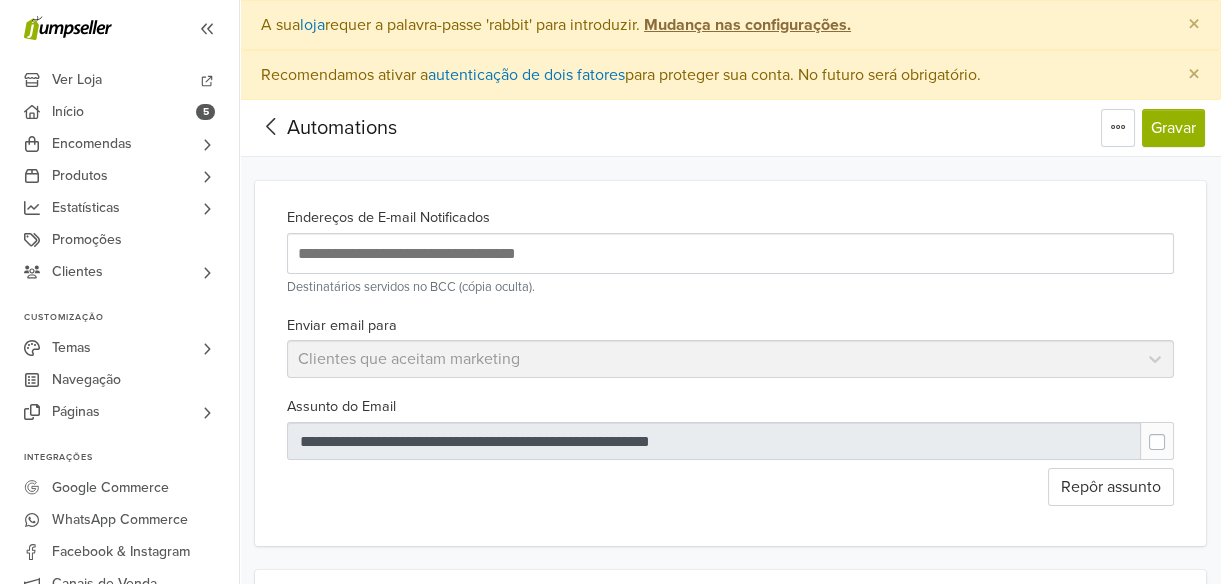 scroll, scrollTop: 0, scrollLeft: 0, axis: both 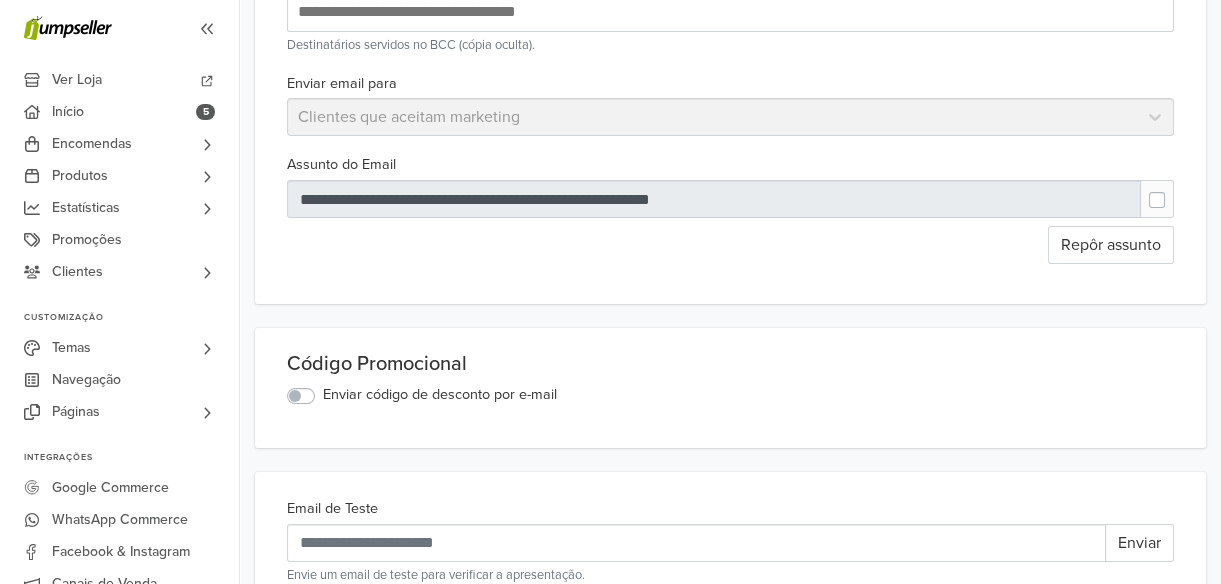 click on "Enviar email para Clientes que aceitam marketing" at bounding box center [730, 104] 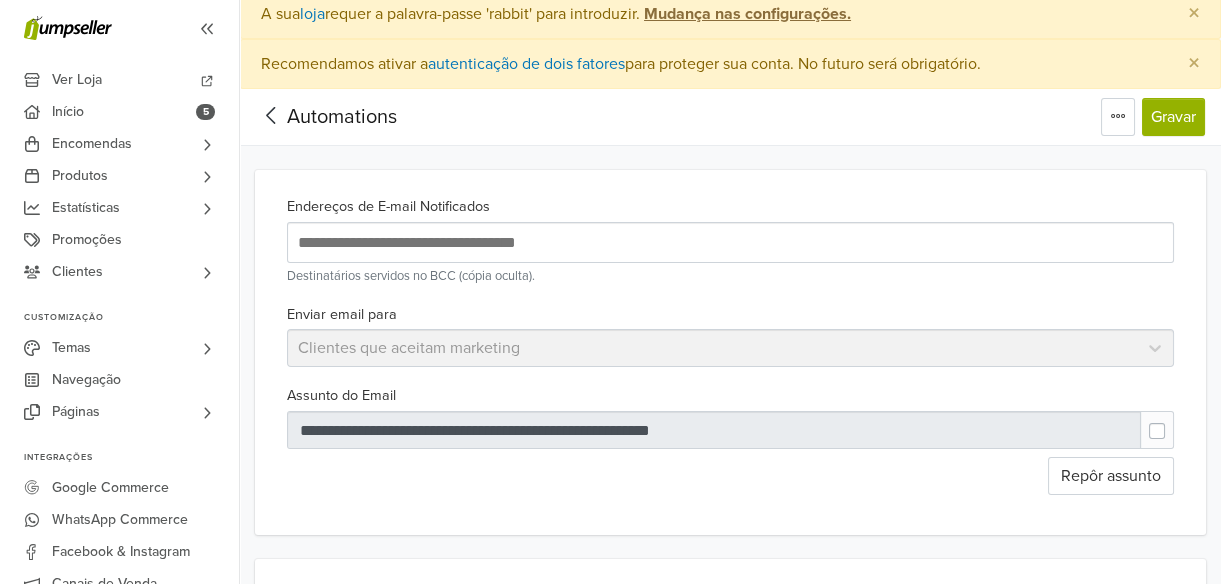 scroll, scrollTop: 0, scrollLeft: 0, axis: both 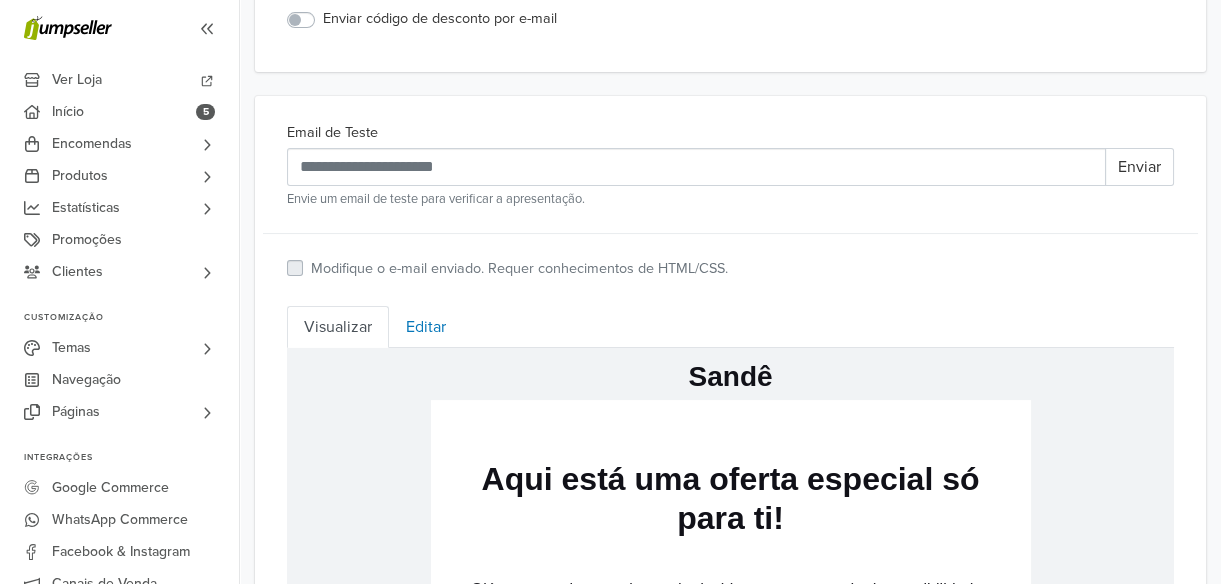 click on "Modifique o e-mail enviado. Requer conhecimentos de HTML/CSS." at bounding box center (519, 269) 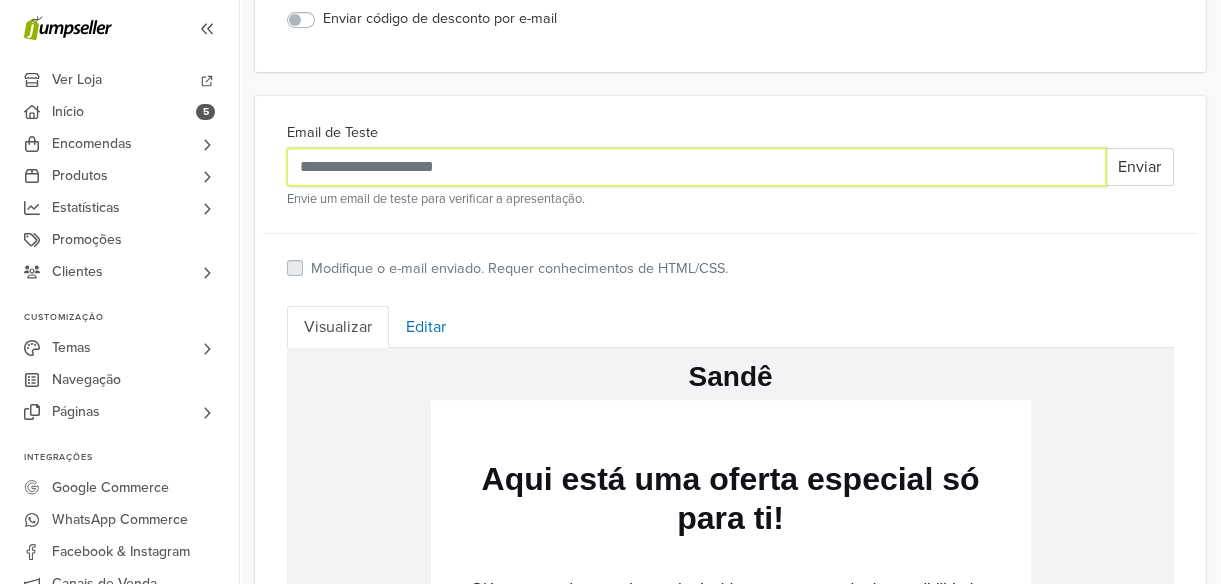 click on "Email de Teste" at bounding box center [696, 167] 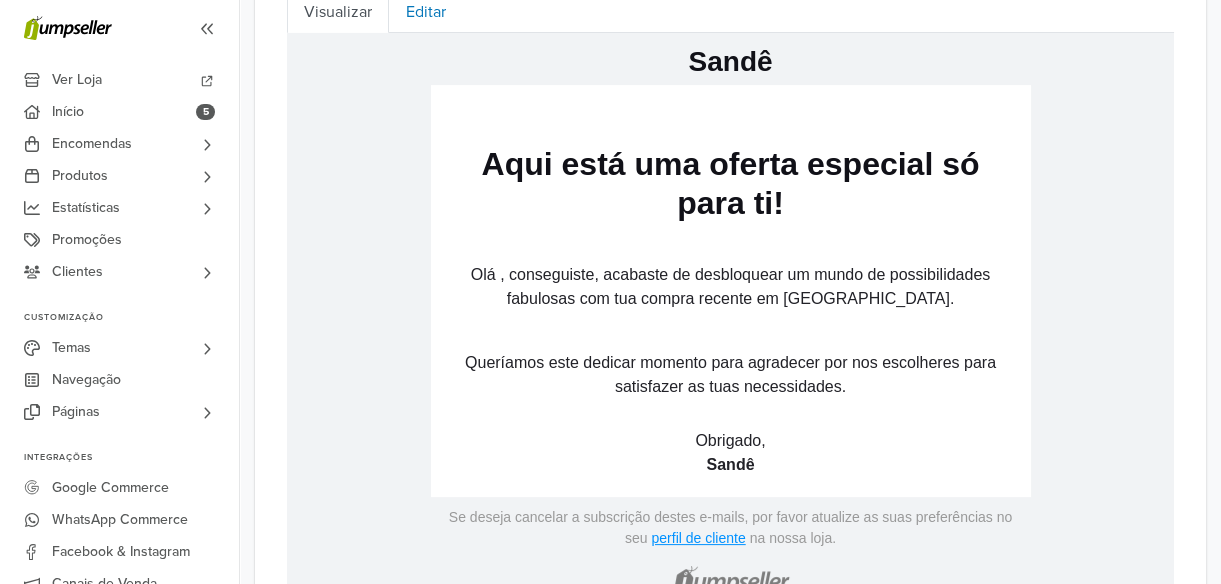 scroll, scrollTop: 945, scrollLeft: 0, axis: vertical 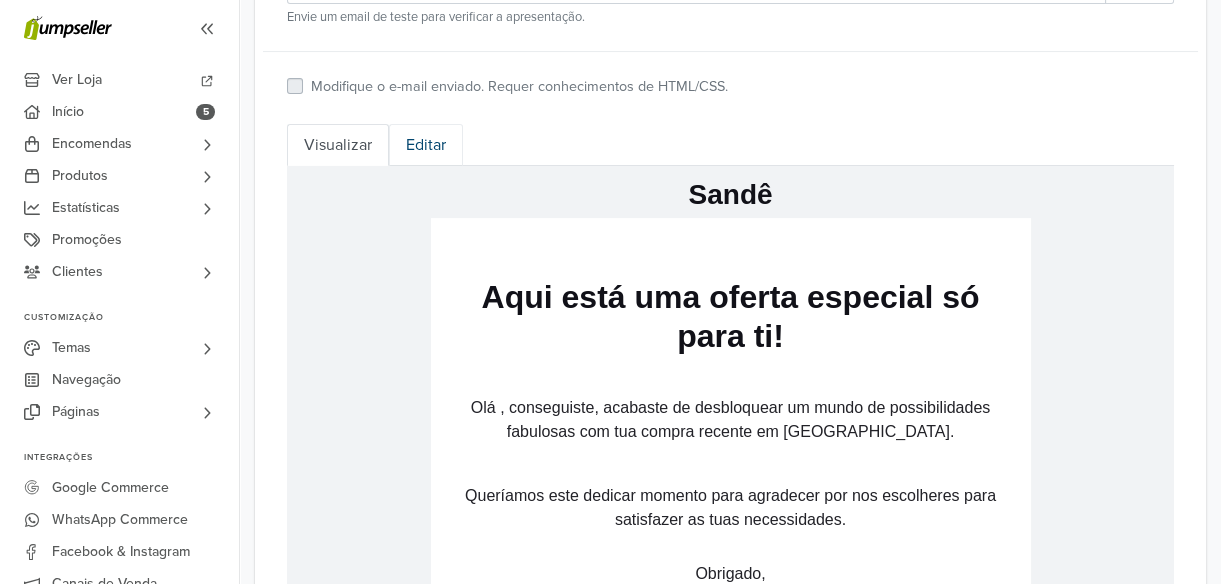 click on "Editar" at bounding box center (426, 145) 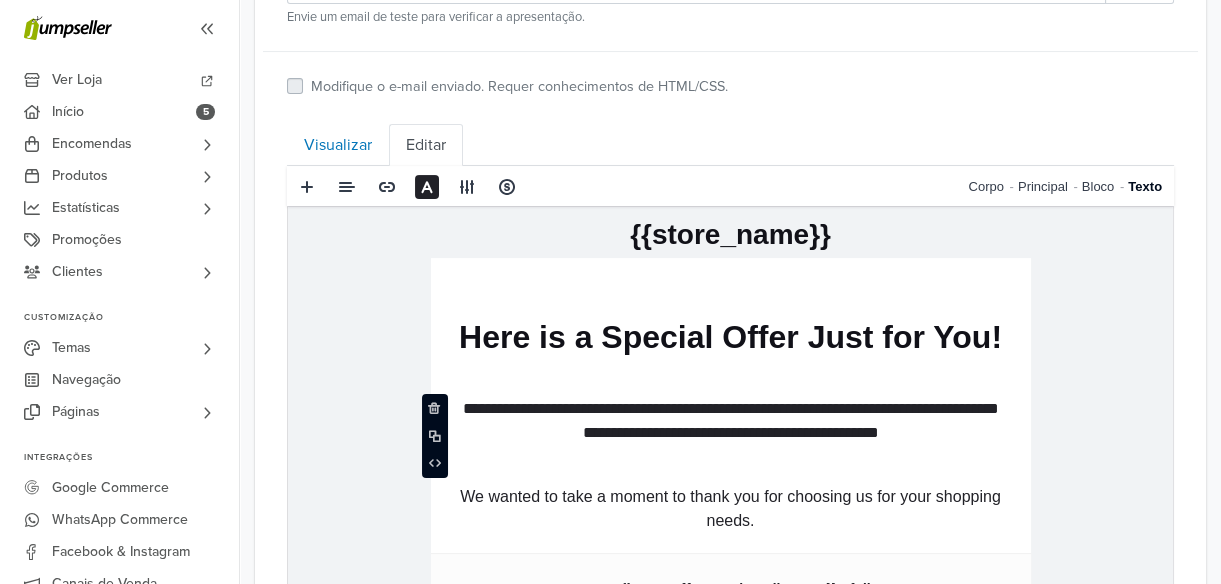 click on "**********" at bounding box center [731, 420] 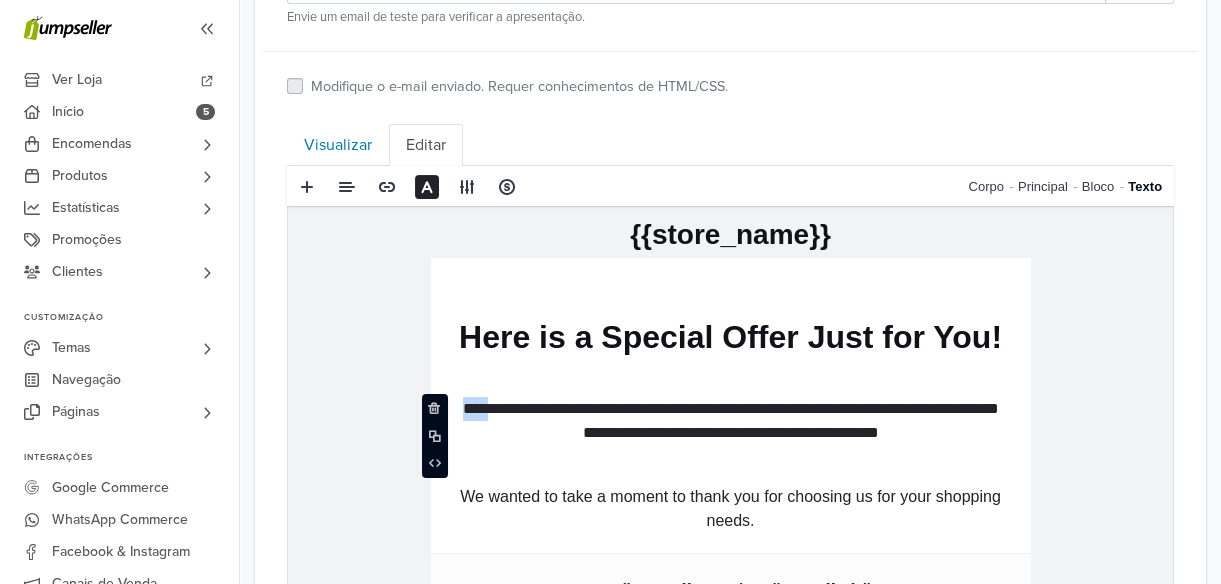 drag, startPoint x: 454, startPoint y: 407, endPoint x: 481, endPoint y: 409, distance: 27.073973 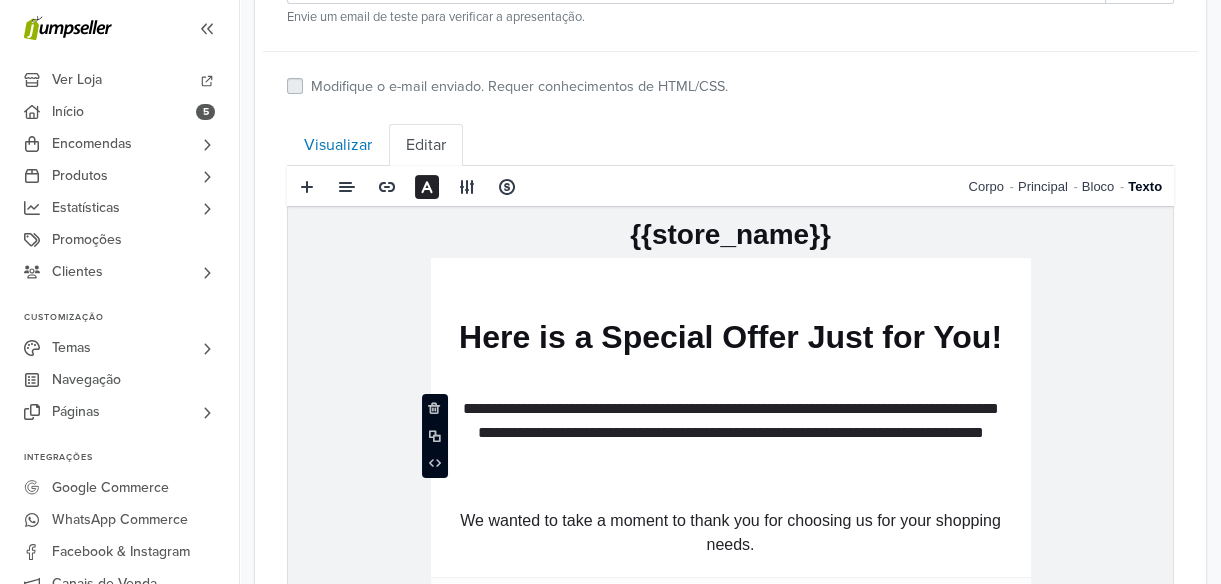click on "**********" at bounding box center [731, 432] 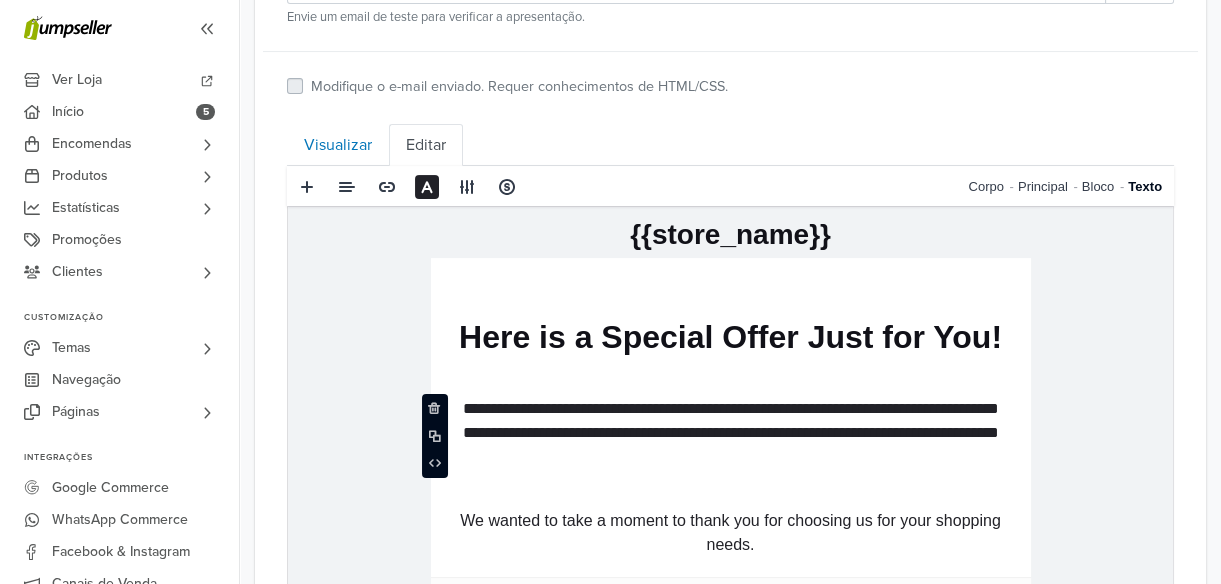 click on "**********" at bounding box center (731, 432) 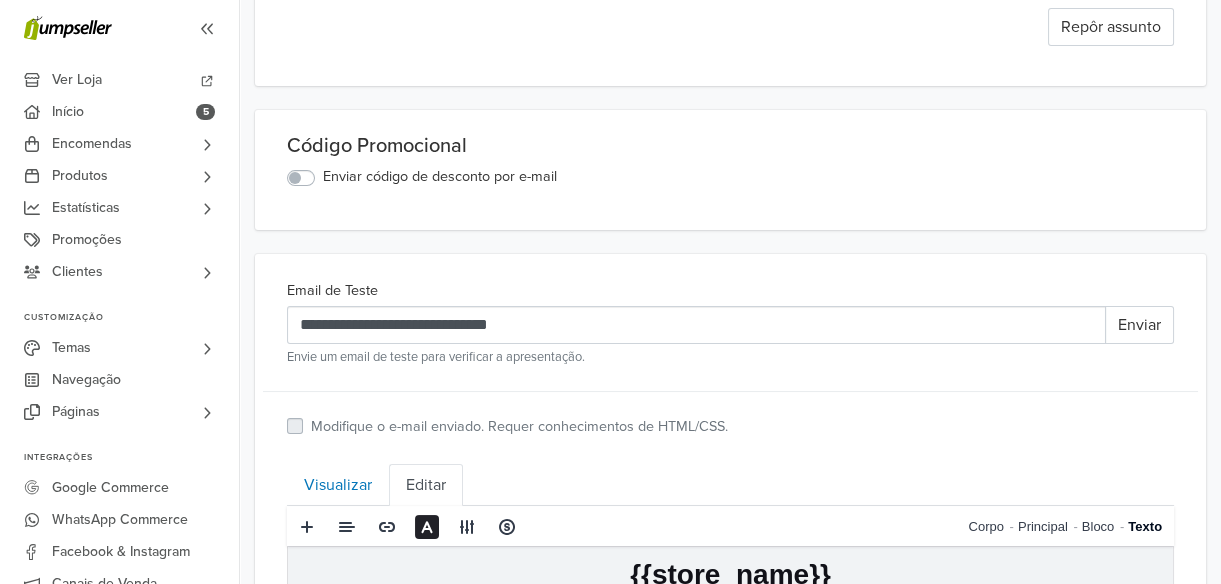 scroll, scrollTop: 315, scrollLeft: 0, axis: vertical 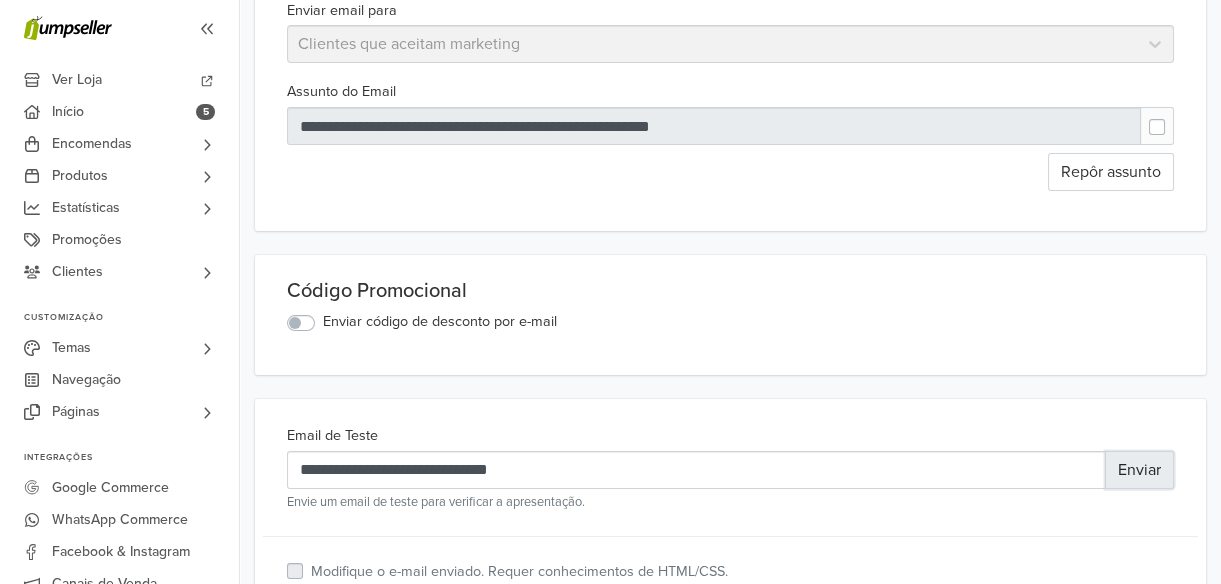 click on "Enviar" at bounding box center (1139, 470) 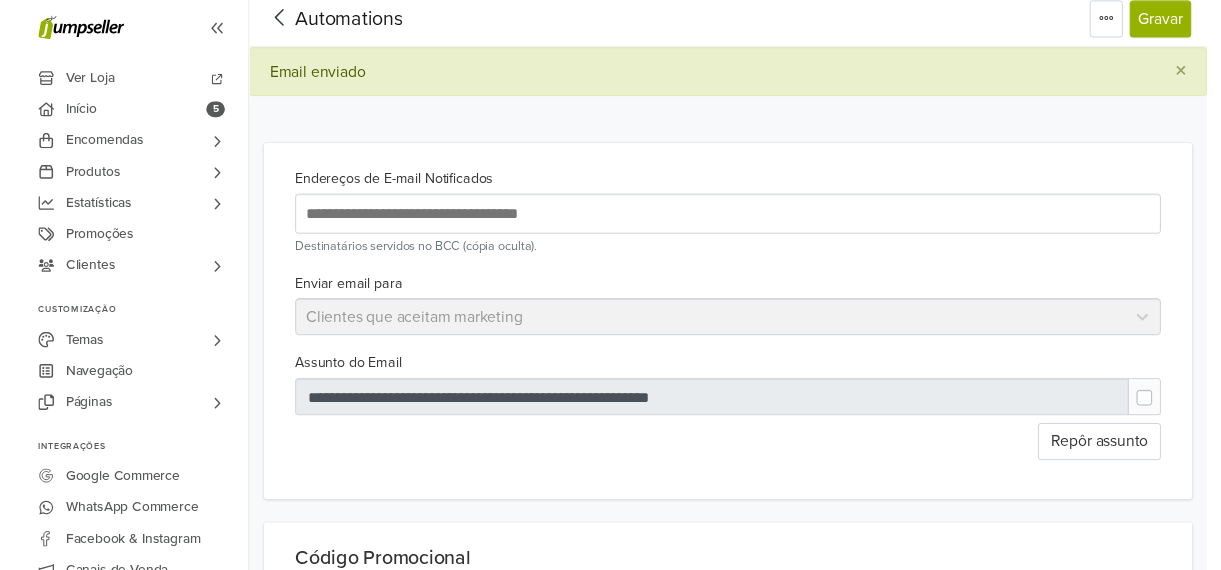 scroll, scrollTop: 0, scrollLeft: 0, axis: both 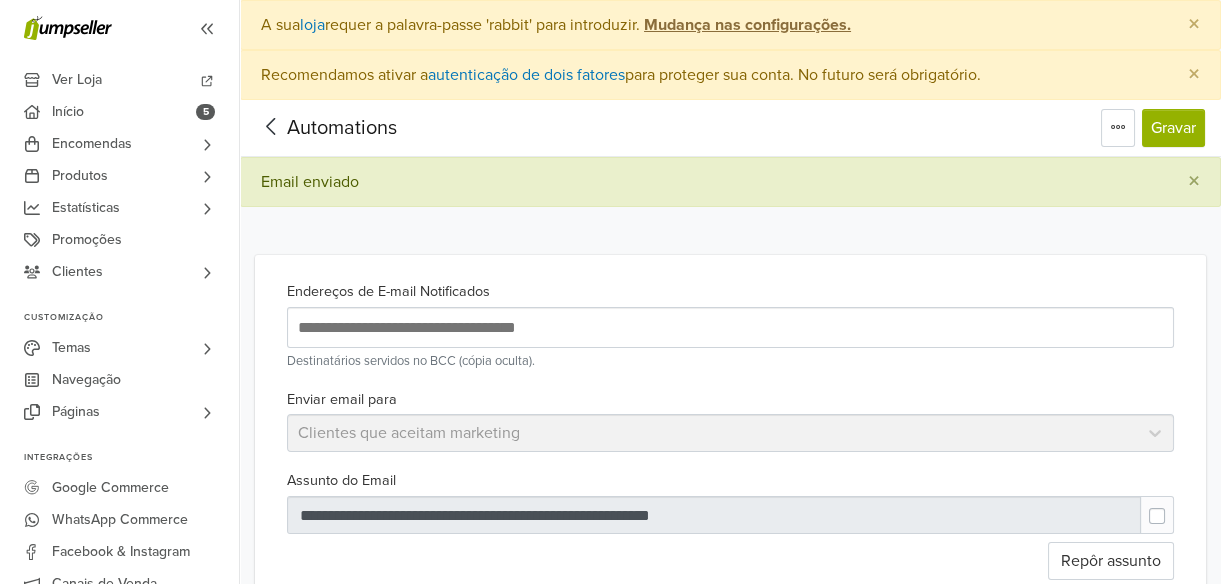 click 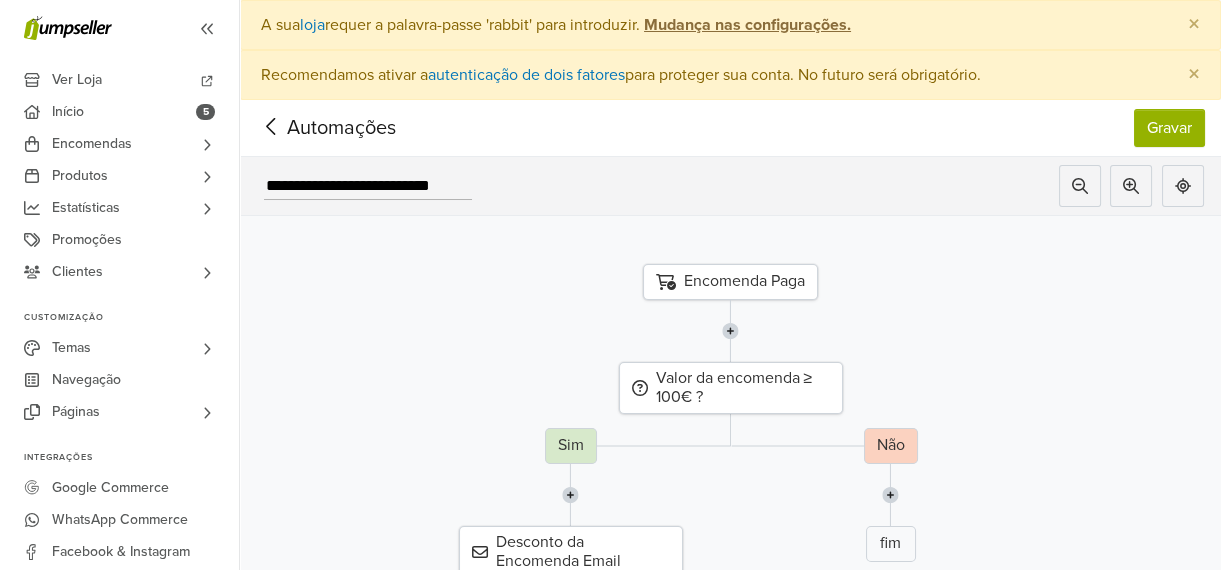 click 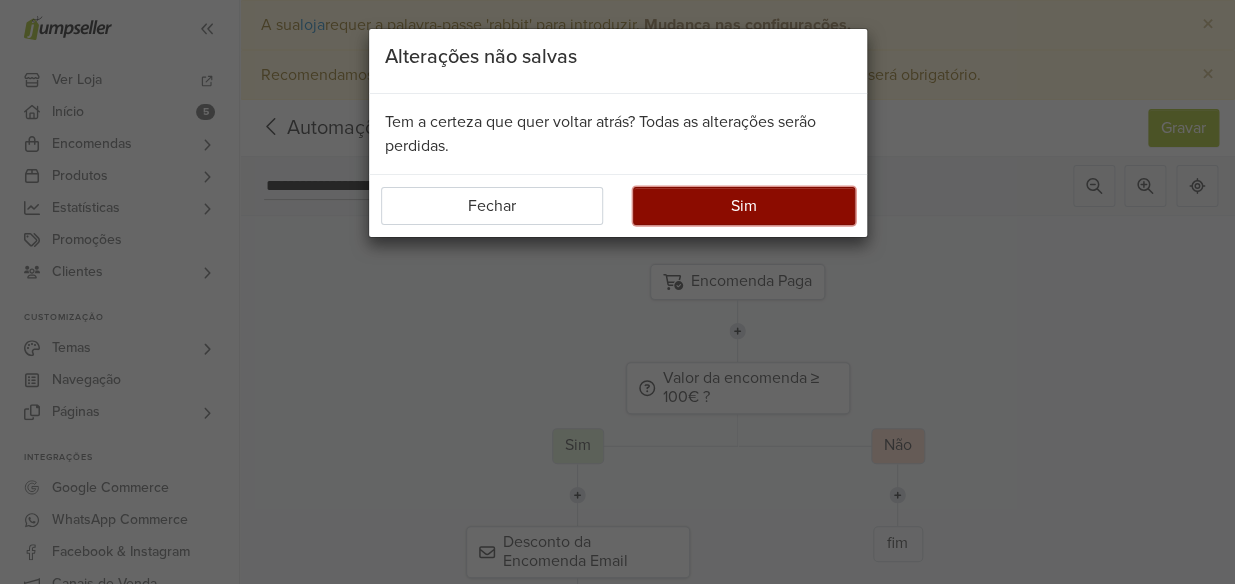 click on "Sim" at bounding box center (744, 206) 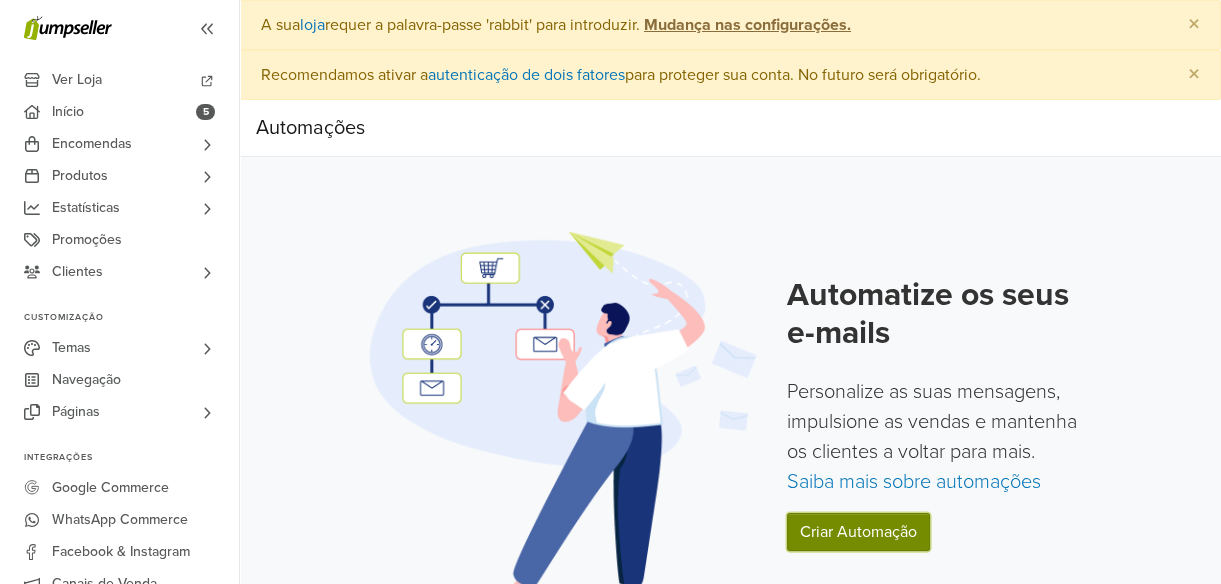 click on "Criar Automação" at bounding box center [858, 532] 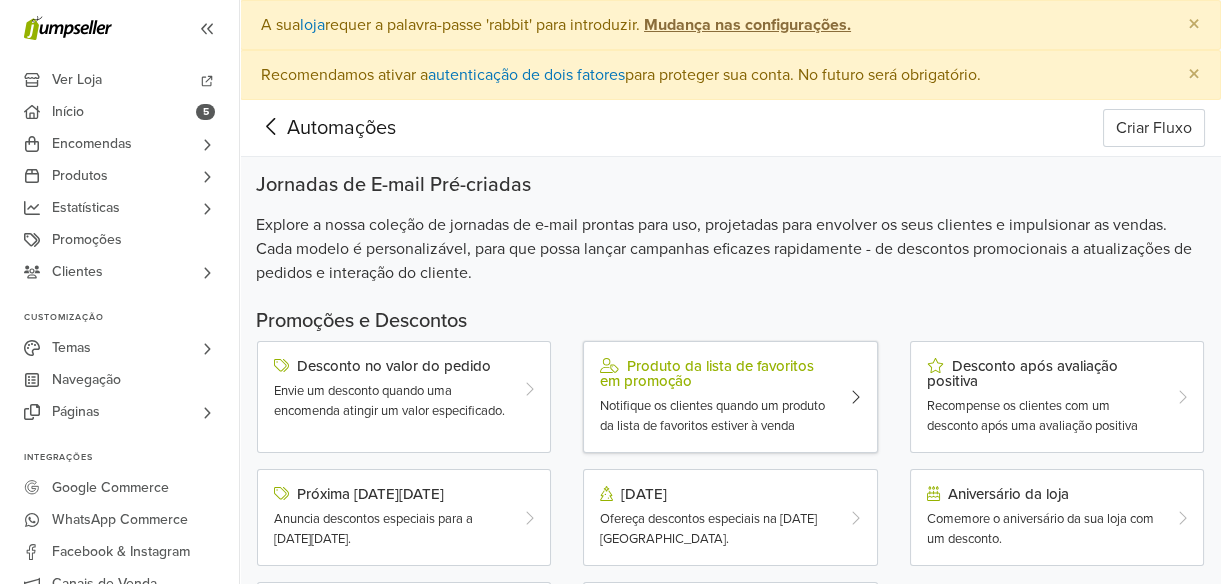 click 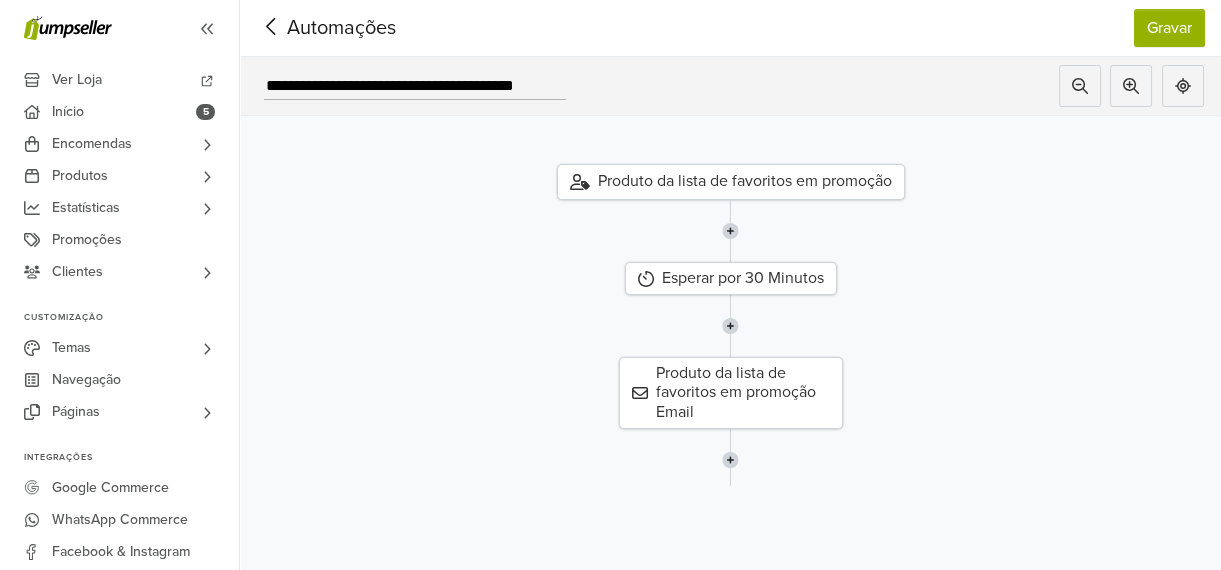 scroll, scrollTop: 112, scrollLeft: 0, axis: vertical 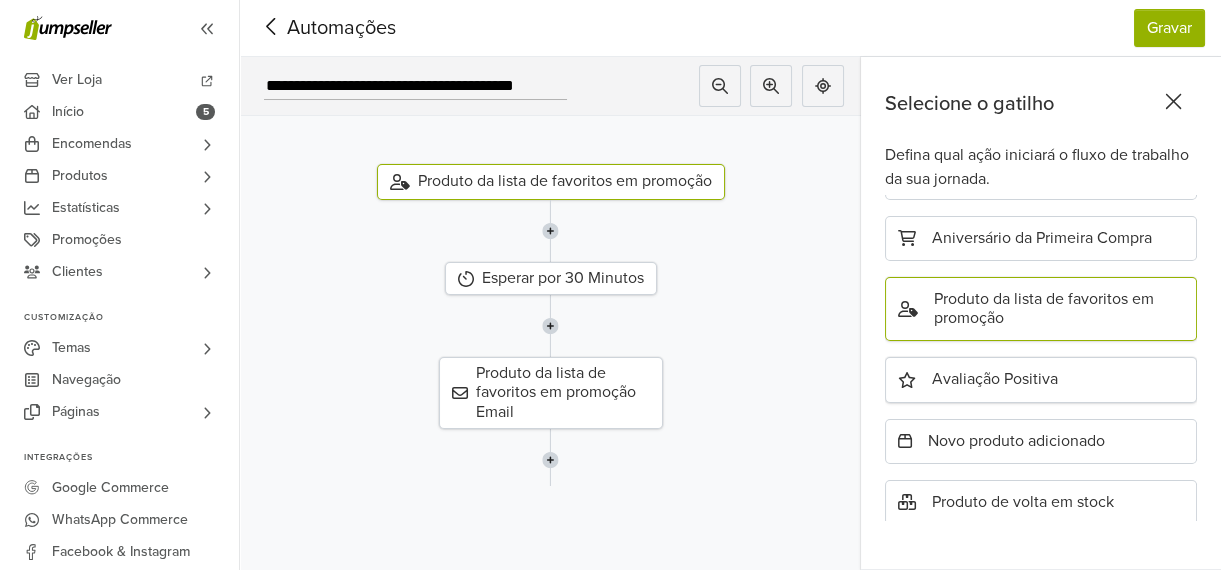 click on "Avaliação Positiva" at bounding box center (1041, 379) 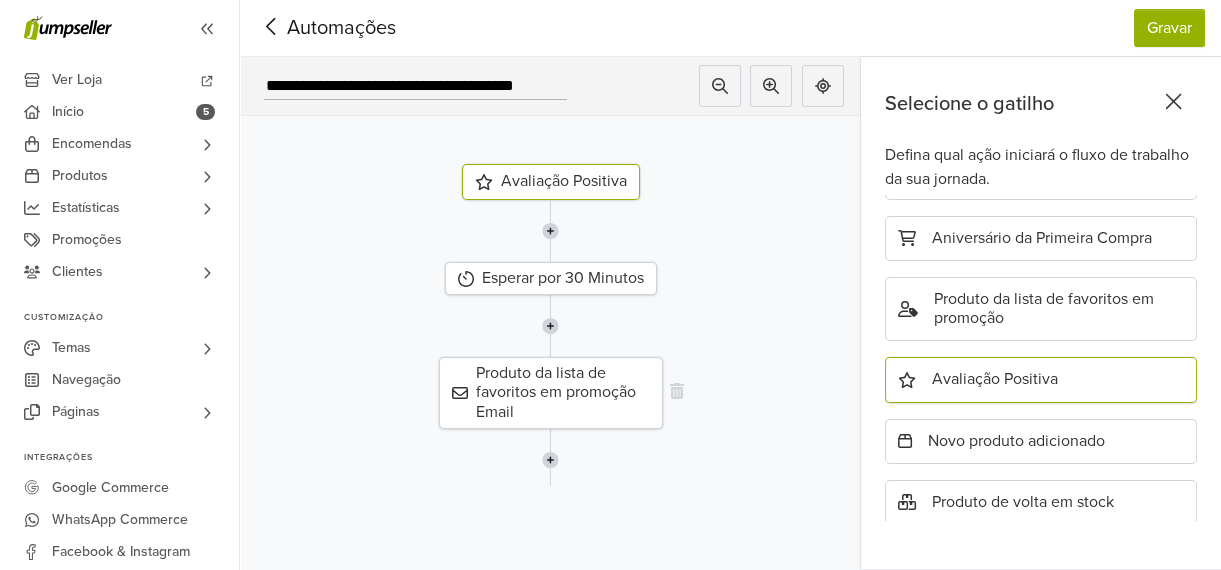 click on "Produto da lista de favoritos em promoção Email" at bounding box center [551, 393] 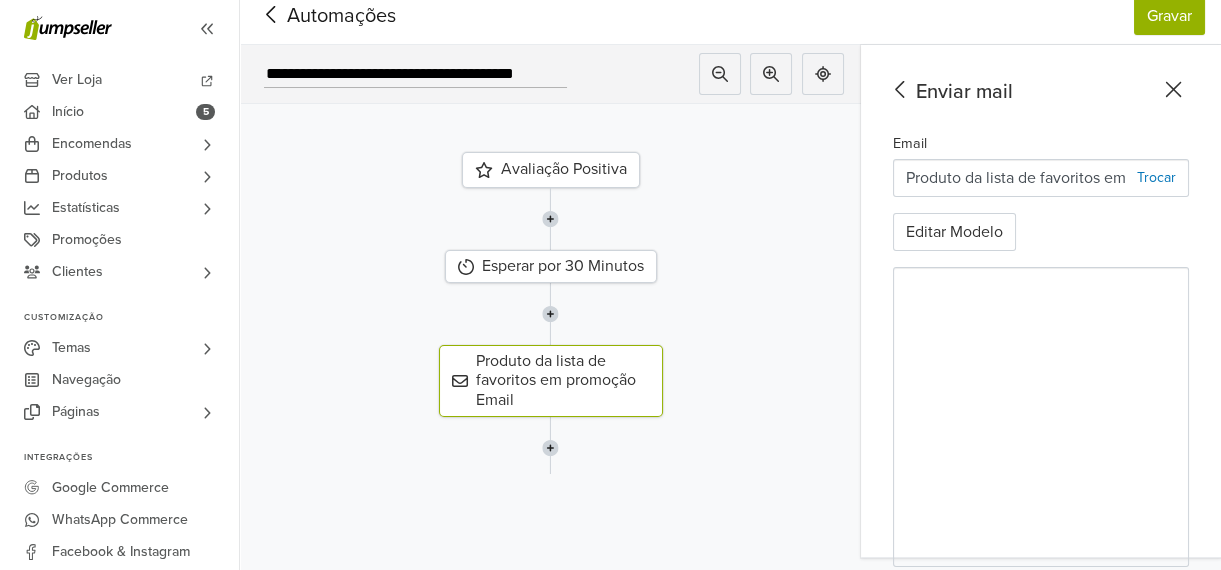 click on "Trocar" at bounding box center (1156, 177) 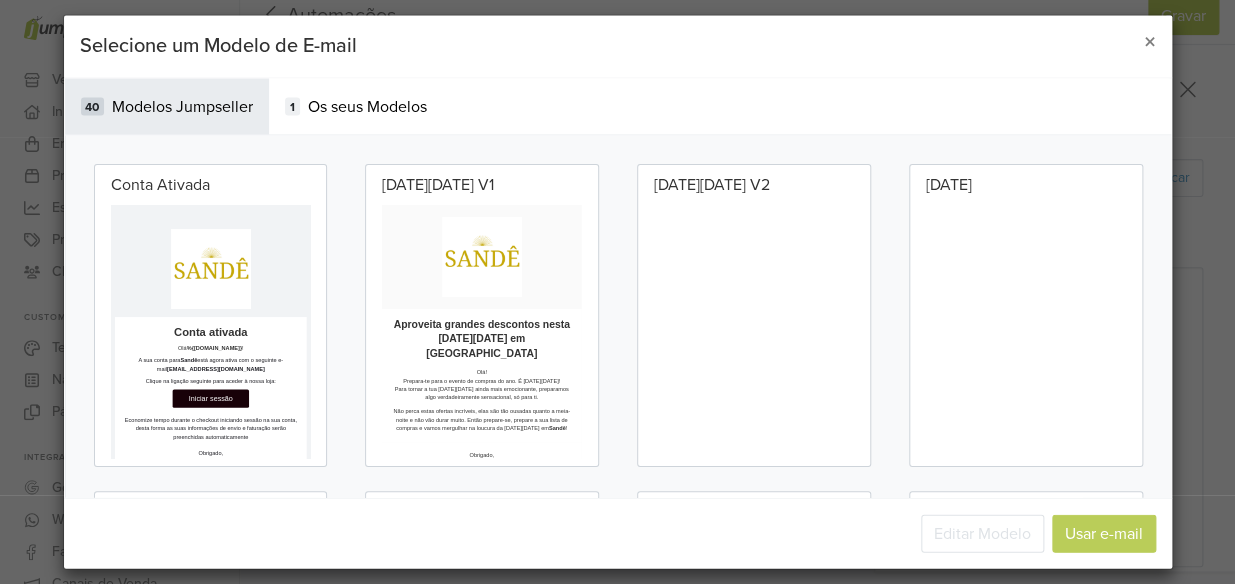 click at bounding box center (359, 364) 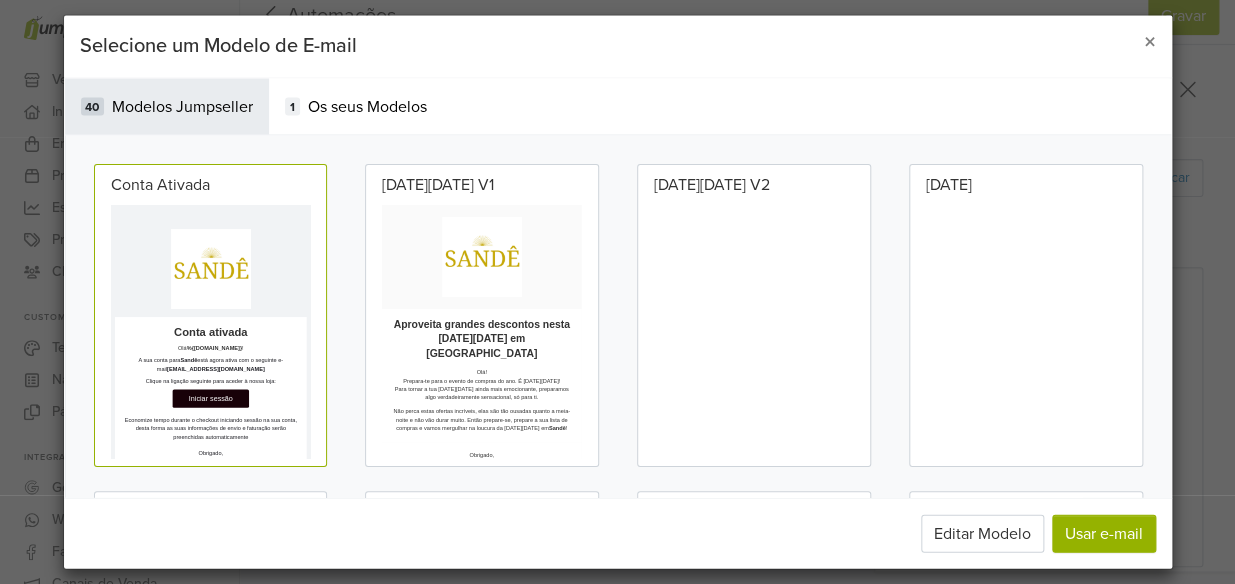 scroll, scrollTop: 0, scrollLeft: 0, axis: both 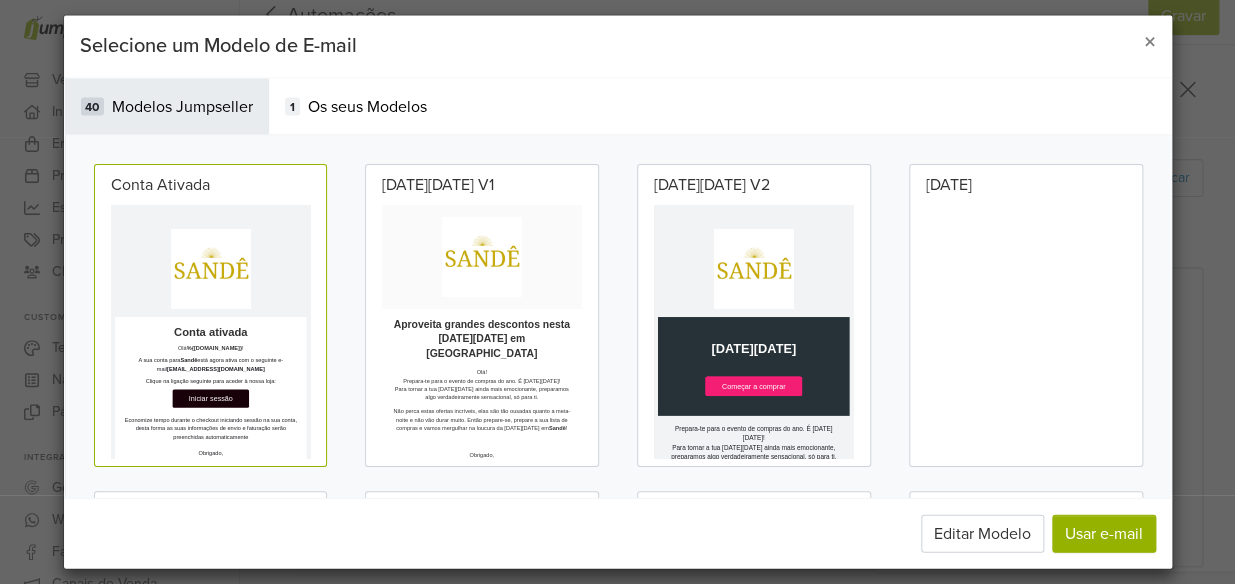 click at bounding box center (359, 364) 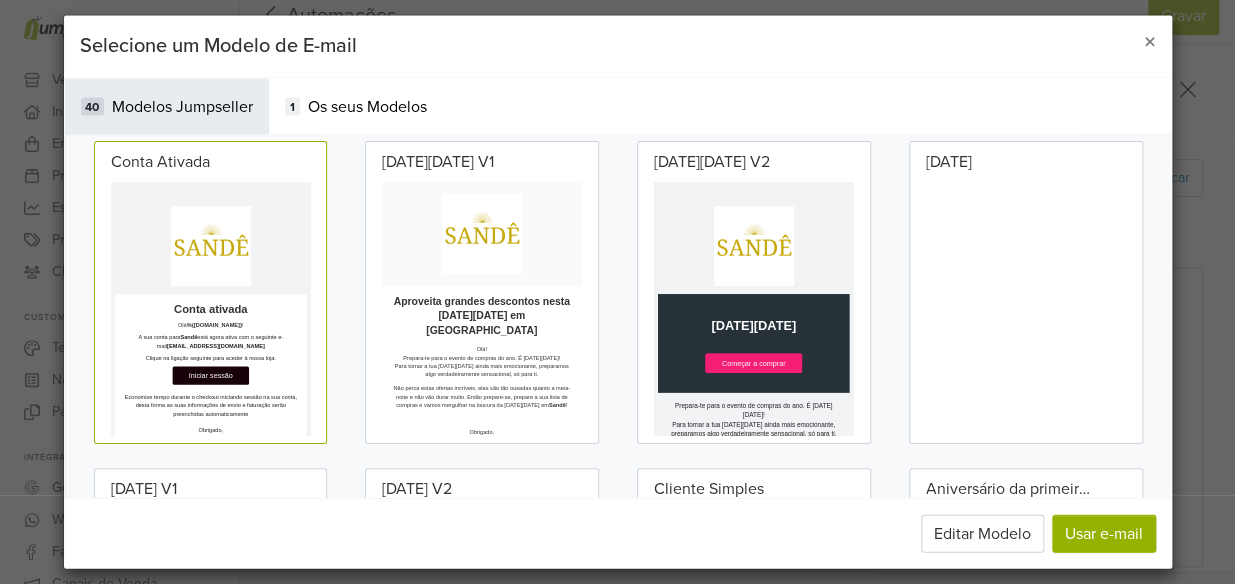 scroll, scrollTop: 0, scrollLeft: 0, axis: both 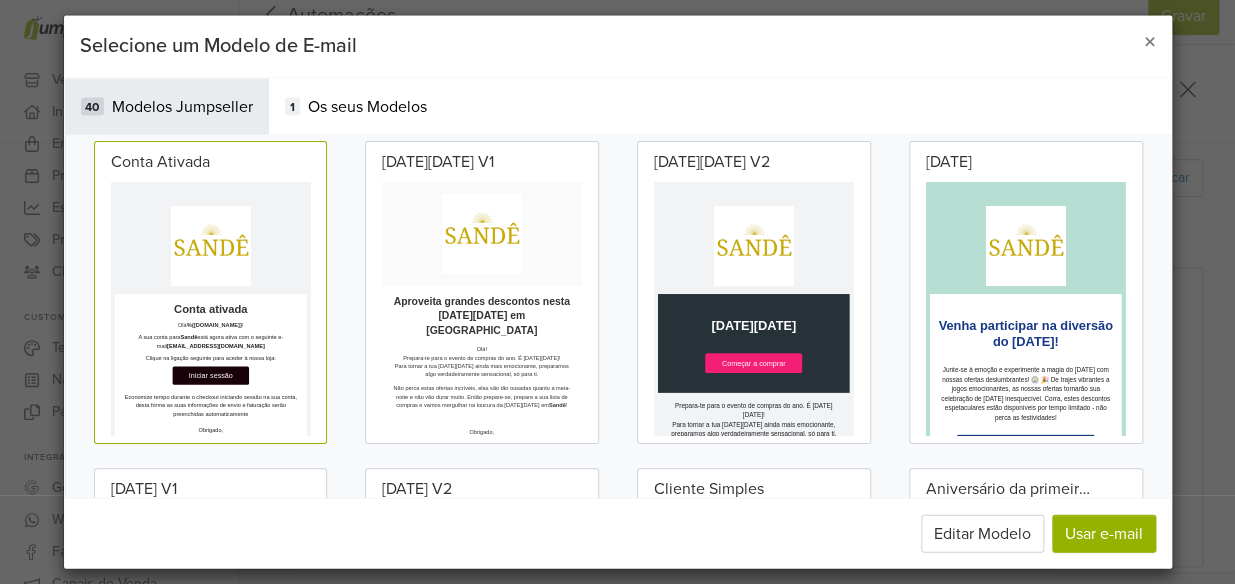 click at bounding box center [903, 341] 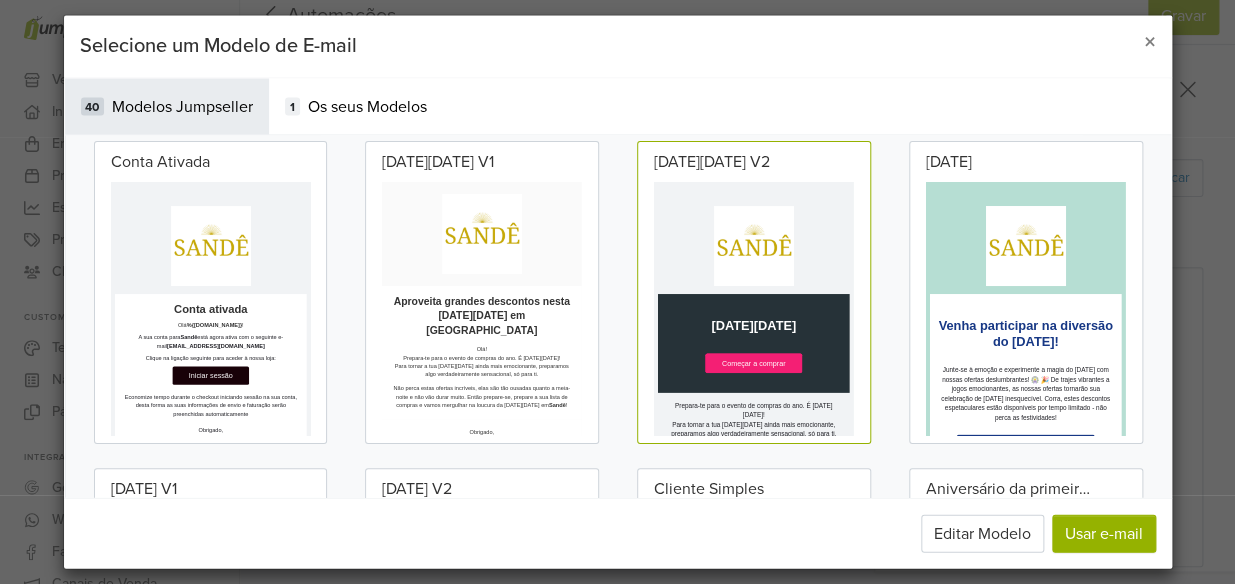 click on "Venha participar na diversão do [DATE]!" at bounding box center (1175, 540) 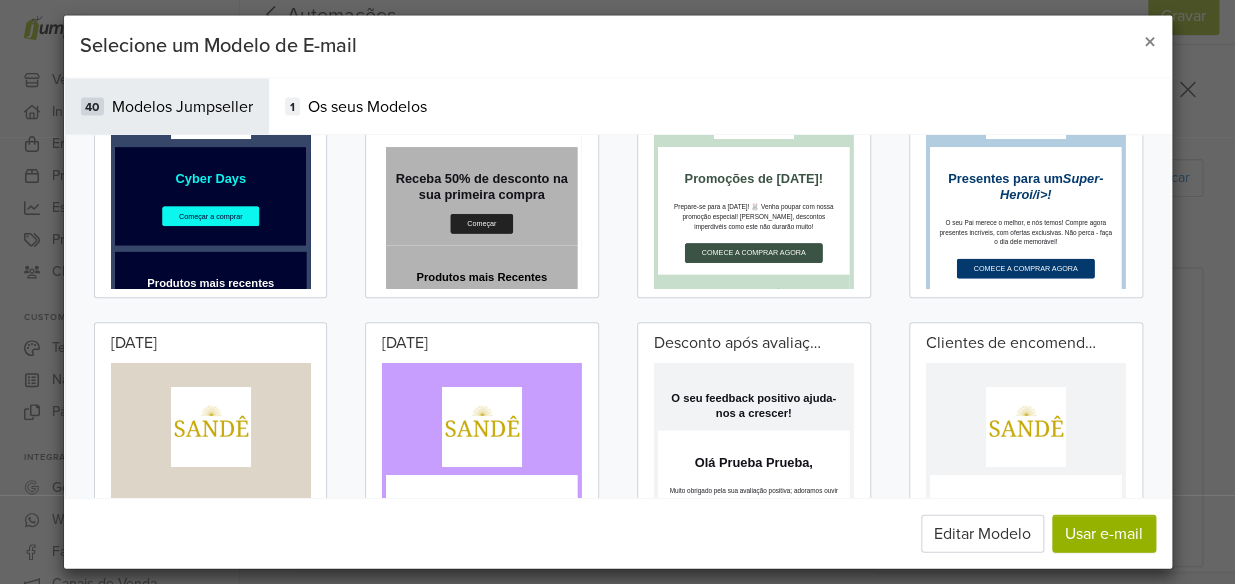 scroll, scrollTop: 944, scrollLeft: 0, axis: vertical 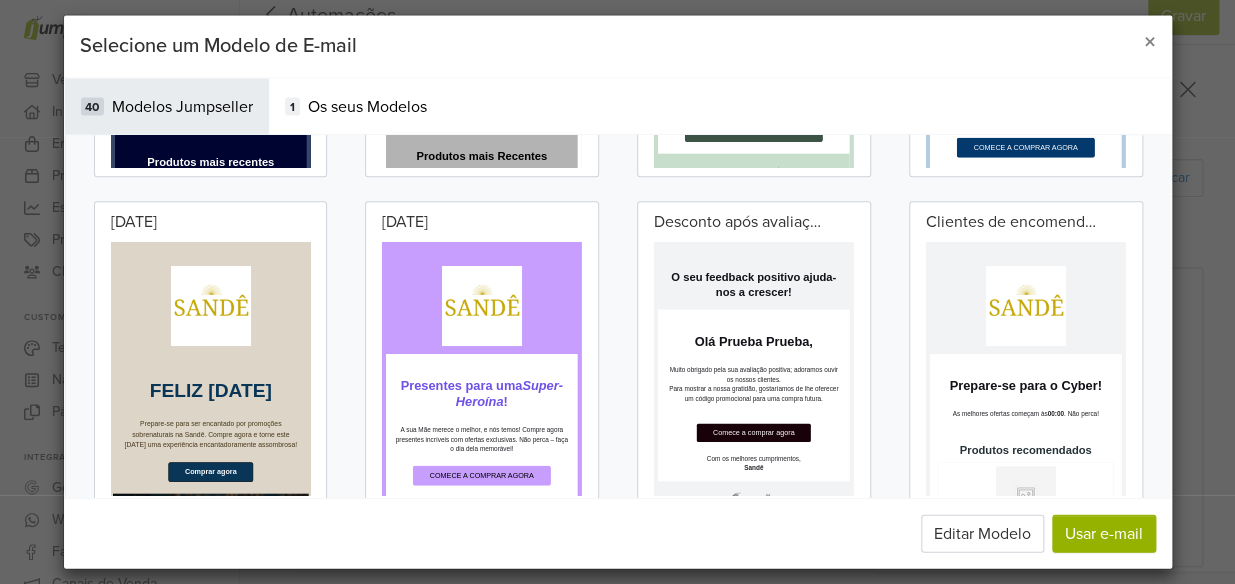 click at bounding box center [631, 402] 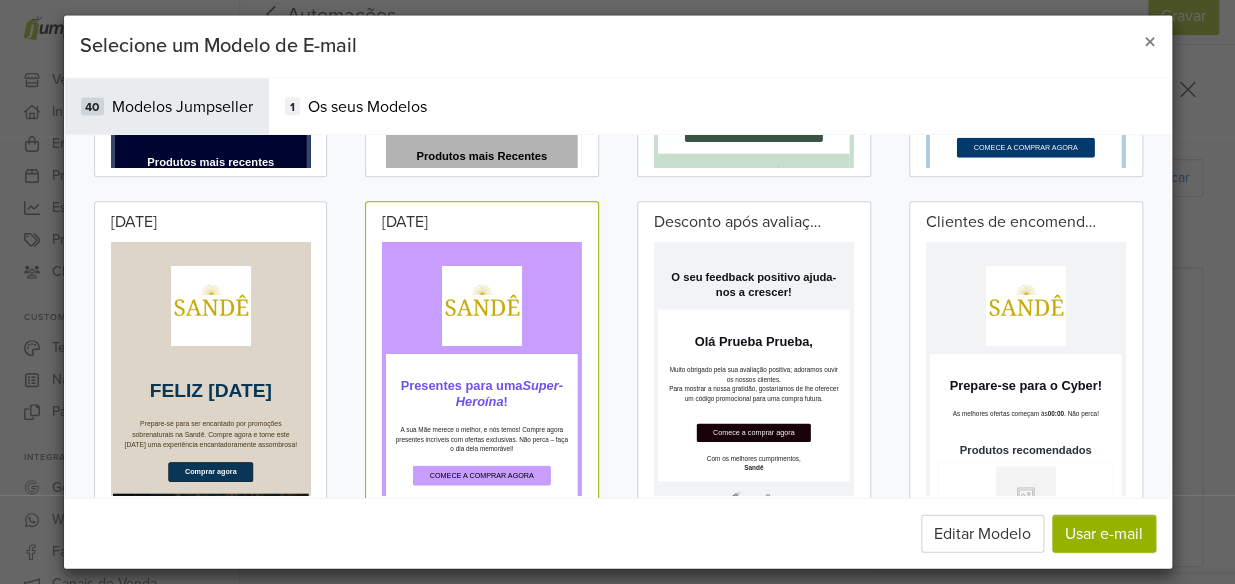 scroll, scrollTop: 1004, scrollLeft: 0, axis: vertical 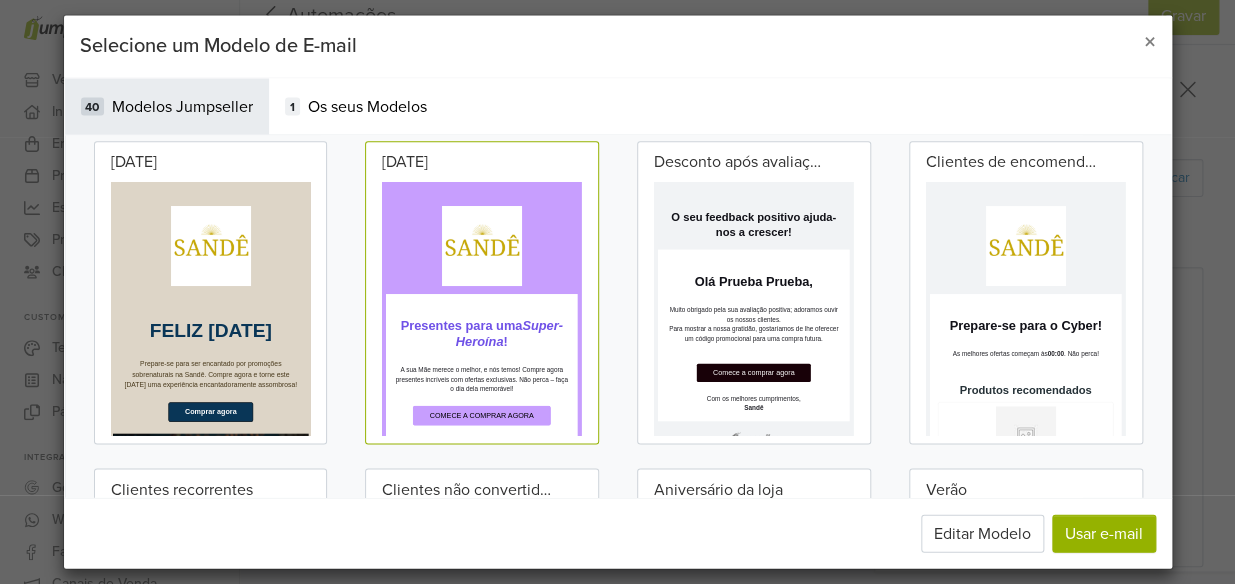 click on "Presentes para uma  Super-Heroína !" at bounding box center [631, 2264] 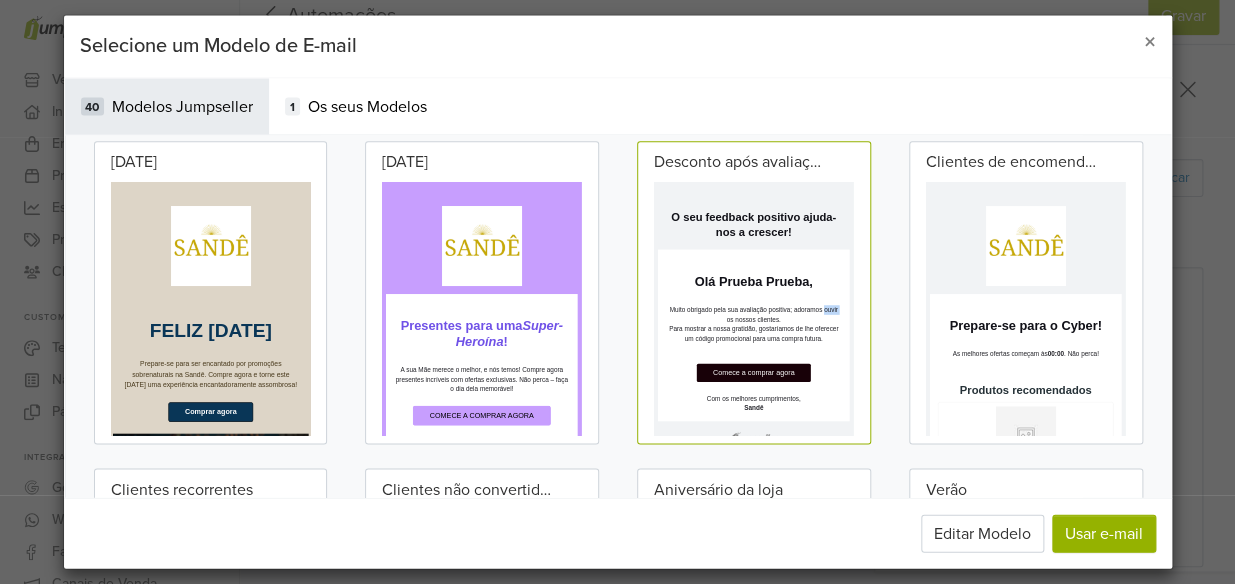 click on "Muito obrigado pela sua avaliação positiva; adoramos ouvir os nossos clientes." at bounding box center (903, 514) 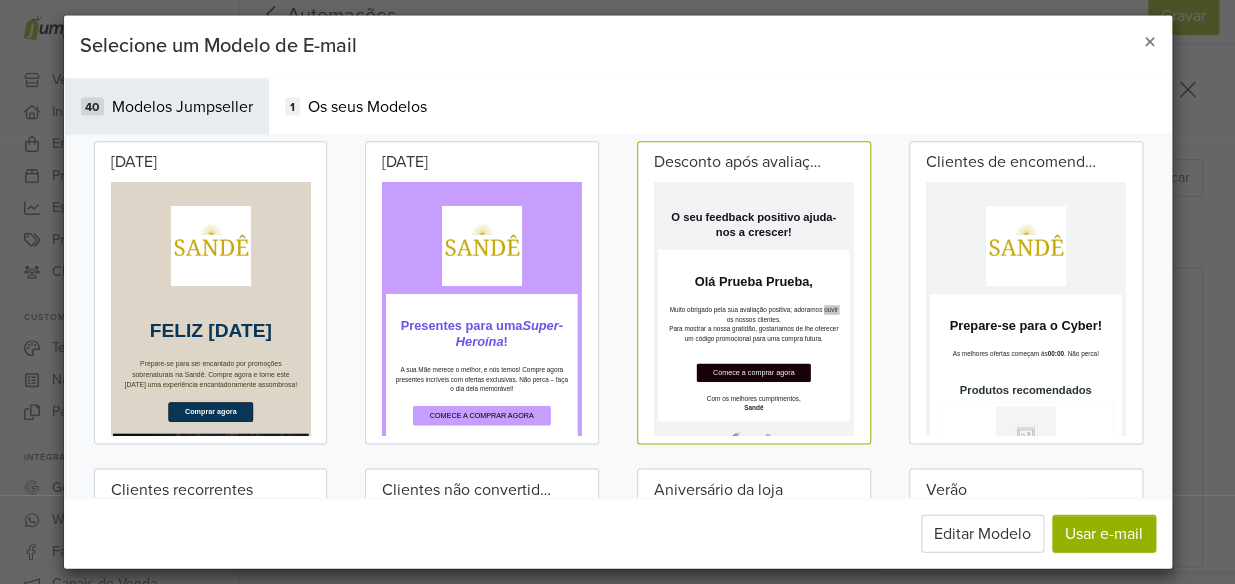 click on "Selecione um Modelo de E-mail ×" at bounding box center [618, 46] 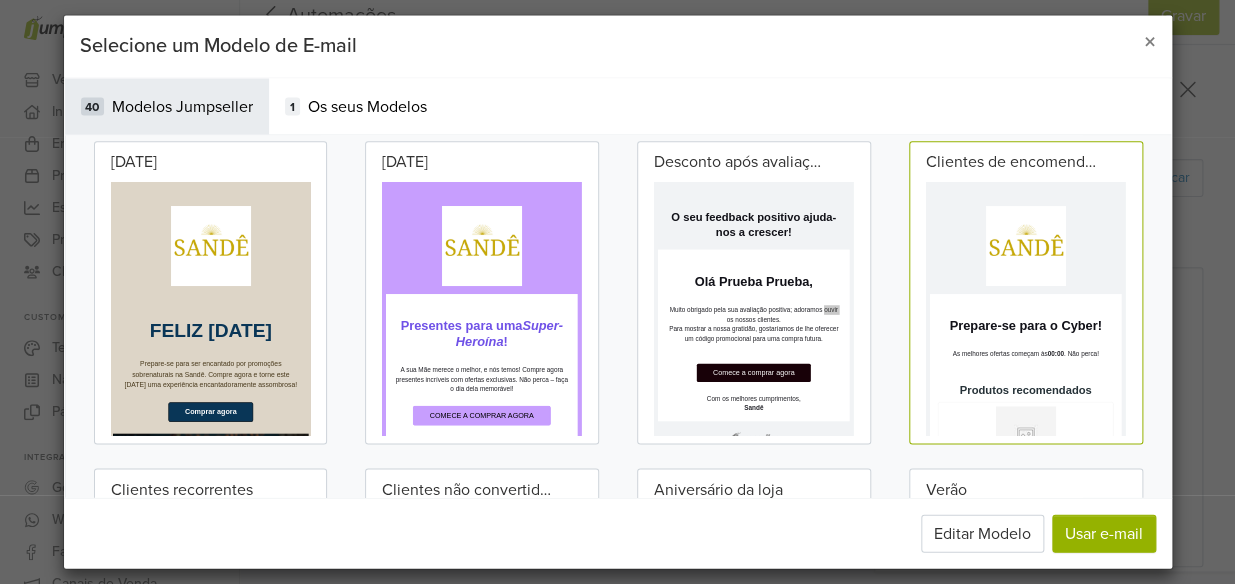 click on "Clientes de encomenda única" at bounding box center [1011, 162] 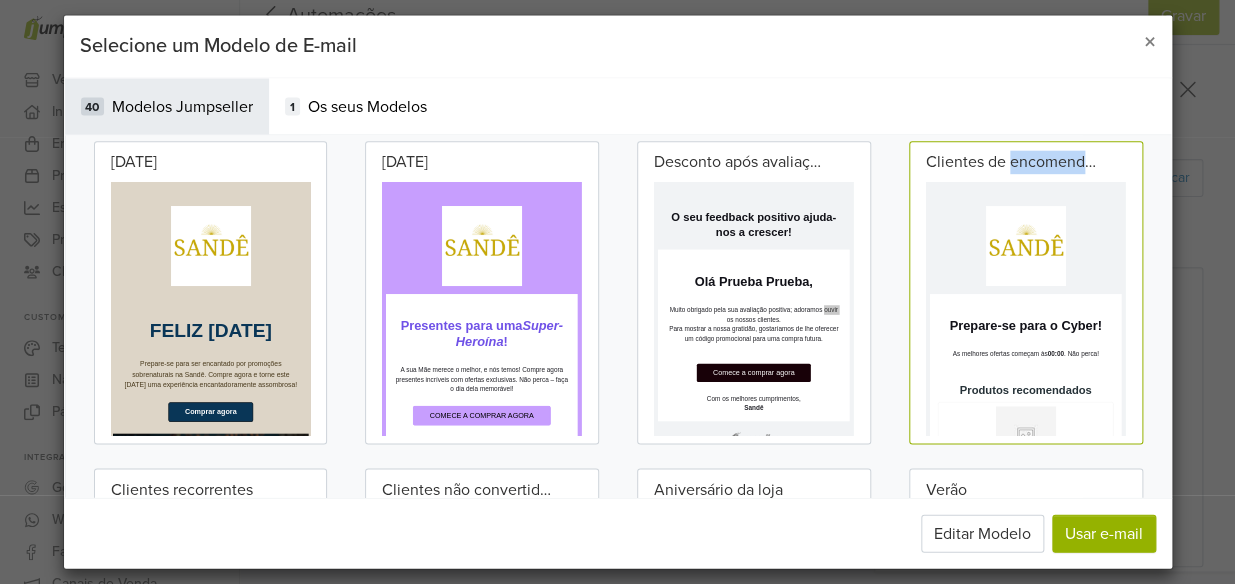 click on "Clientes de encomenda única" at bounding box center (1011, 162) 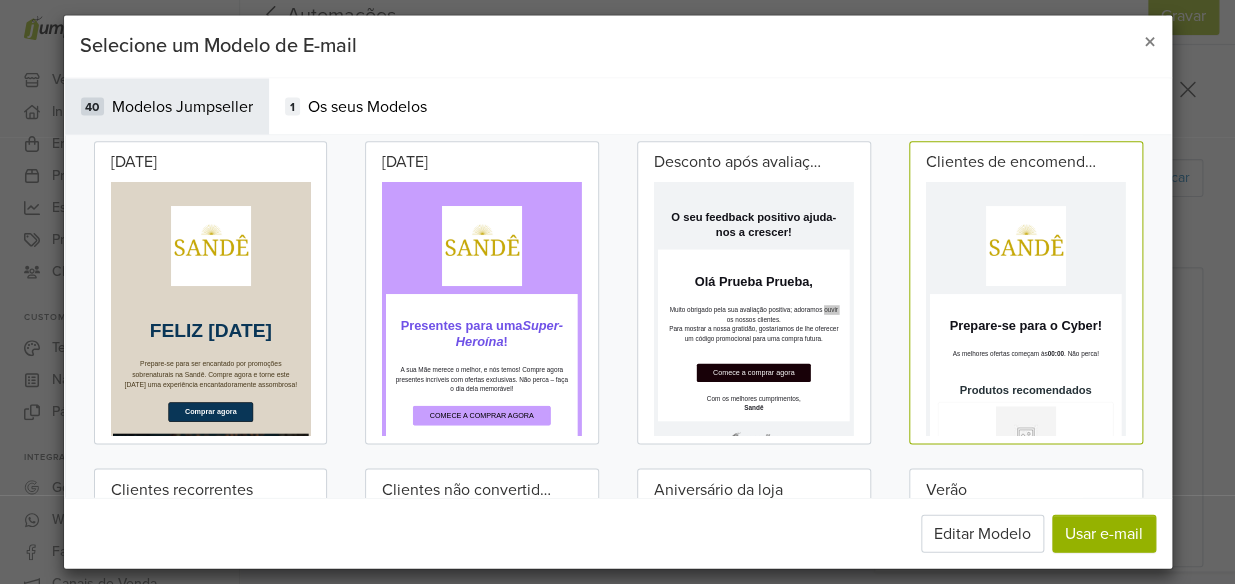 drag, startPoint x: 1054, startPoint y: 150, endPoint x: 973, endPoint y: 71, distance: 113.14592 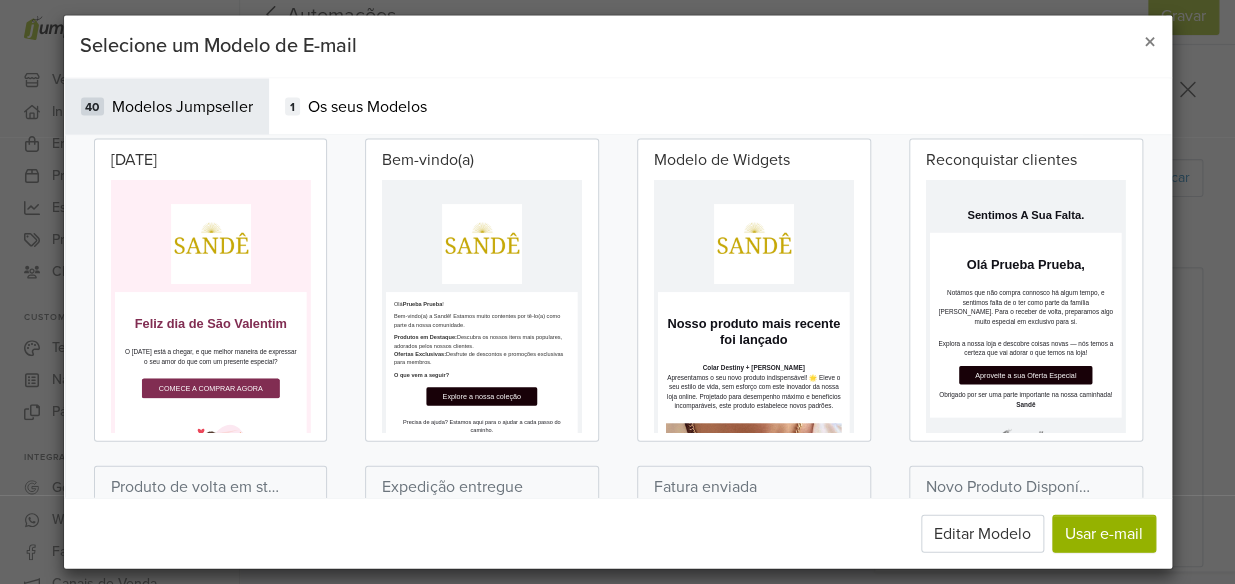 scroll, scrollTop: 1670, scrollLeft: 0, axis: vertical 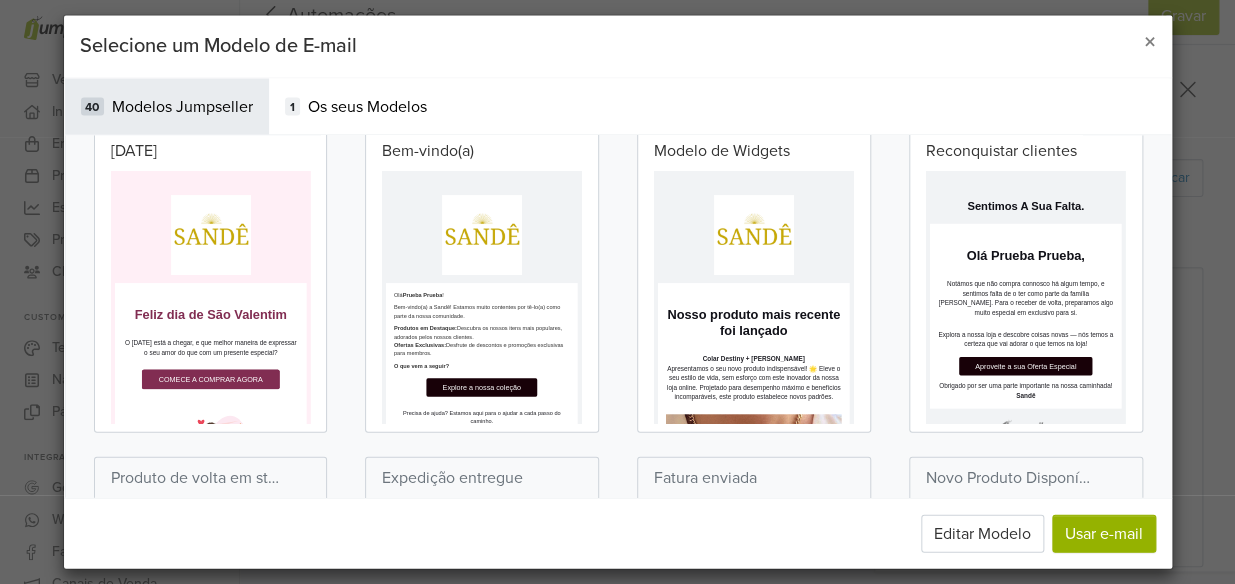 click at bounding box center [359, 310] 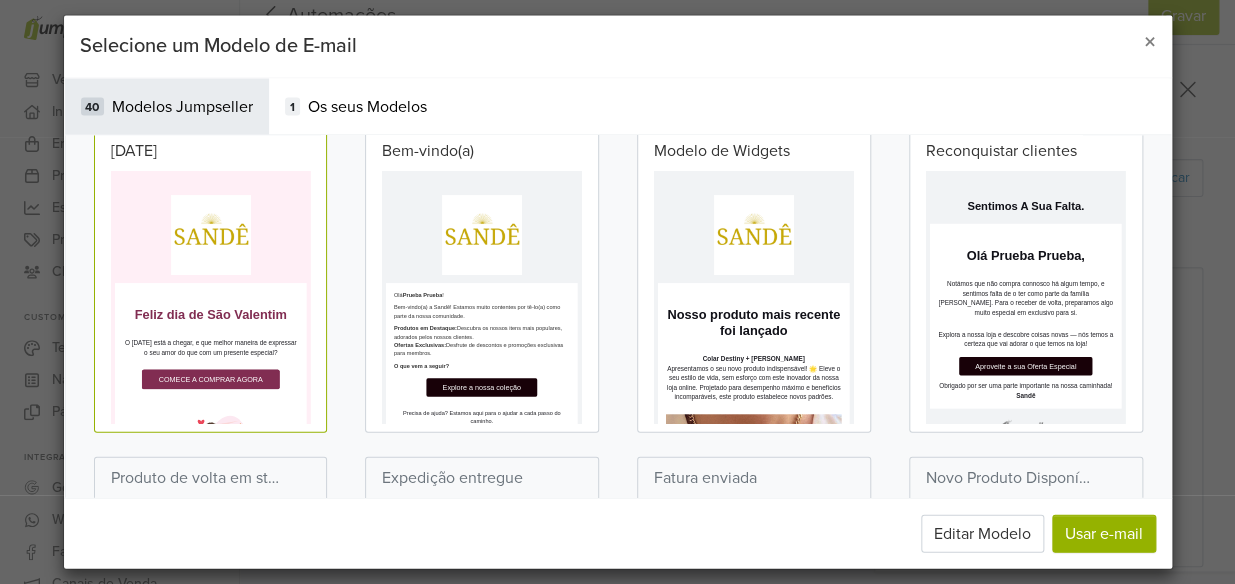 scroll, scrollTop: 1659, scrollLeft: 0, axis: vertical 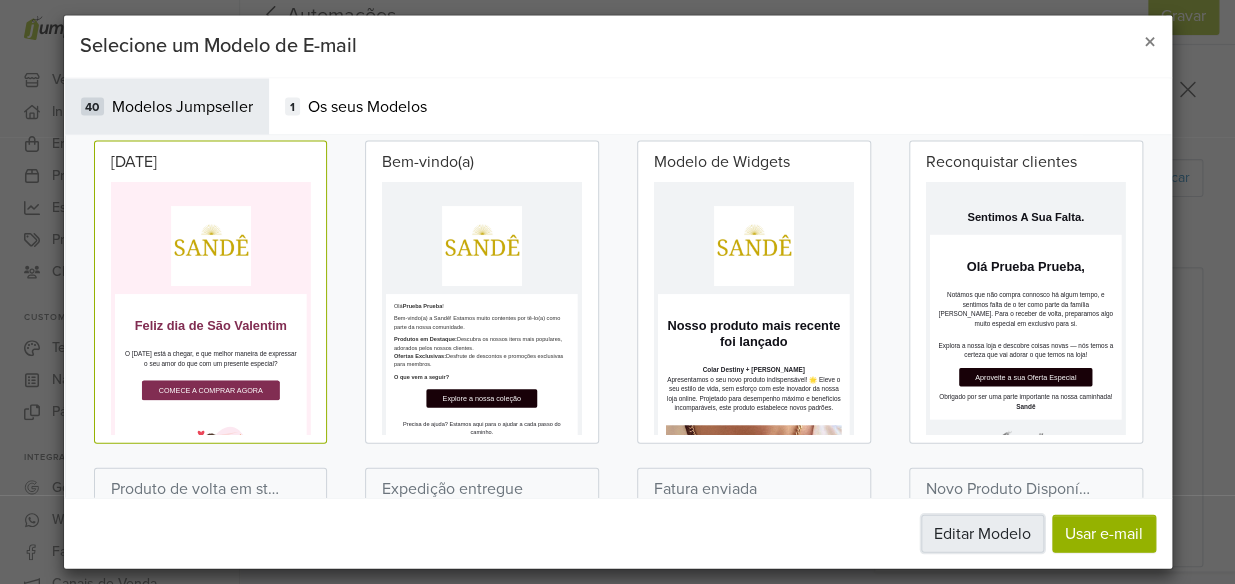click on "Editar Modelo" at bounding box center [982, 534] 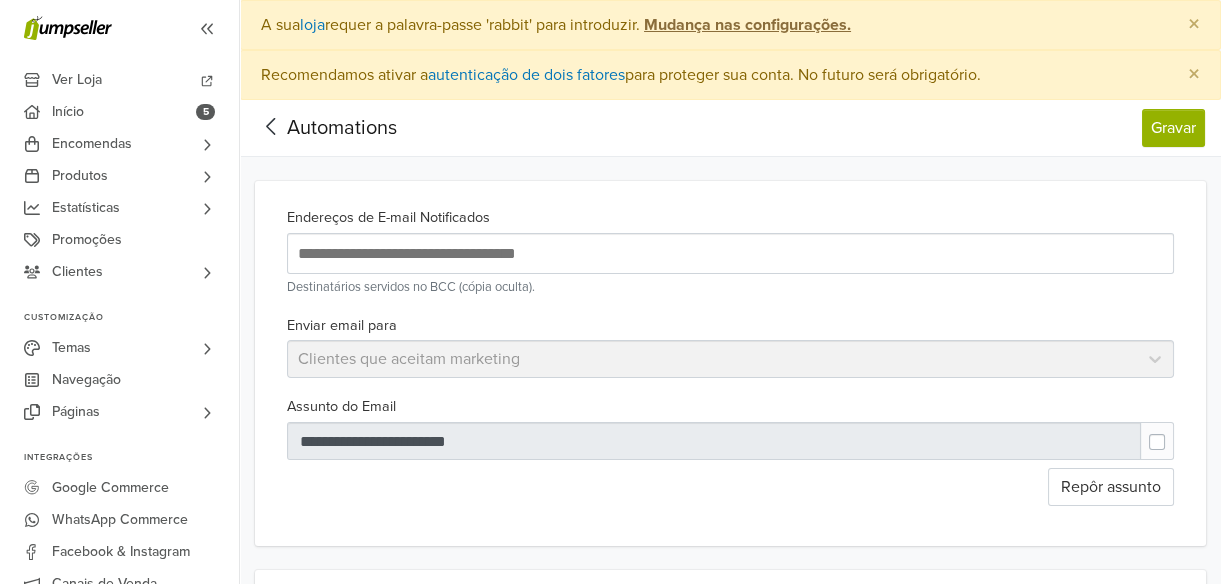 scroll, scrollTop: 0, scrollLeft: 0, axis: both 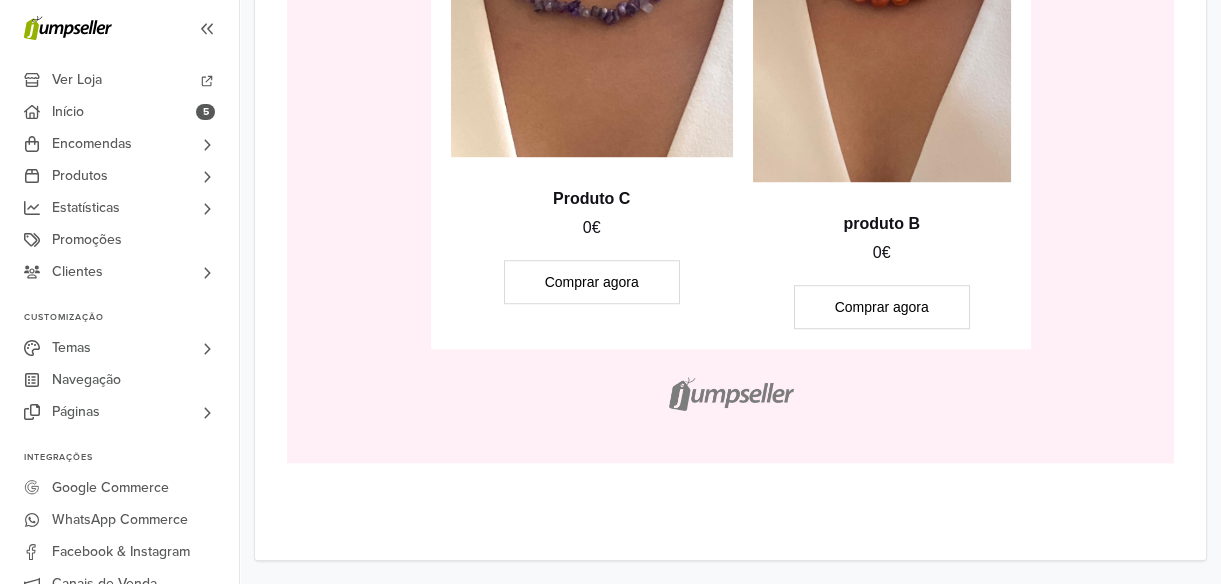 drag, startPoint x: 1227, startPoint y: 575, endPoint x: 604, endPoint y: 2204, distance: 1744.0671 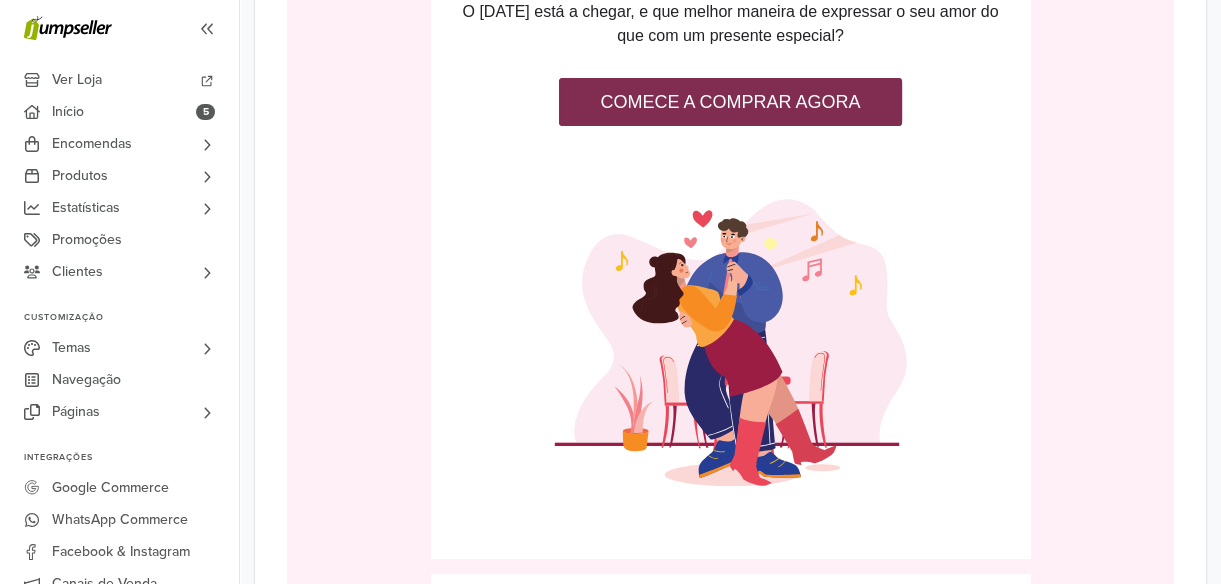 scroll, scrollTop: 1369, scrollLeft: 0, axis: vertical 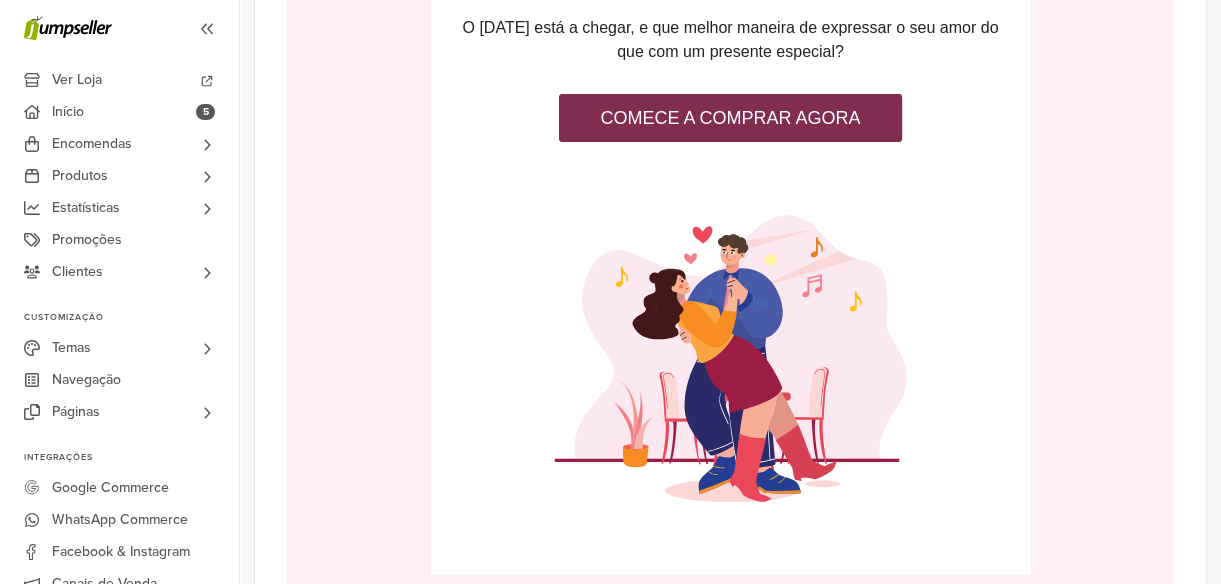 click on "COMECE A COMPRAR AGORA" at bounding box center [730, 118] 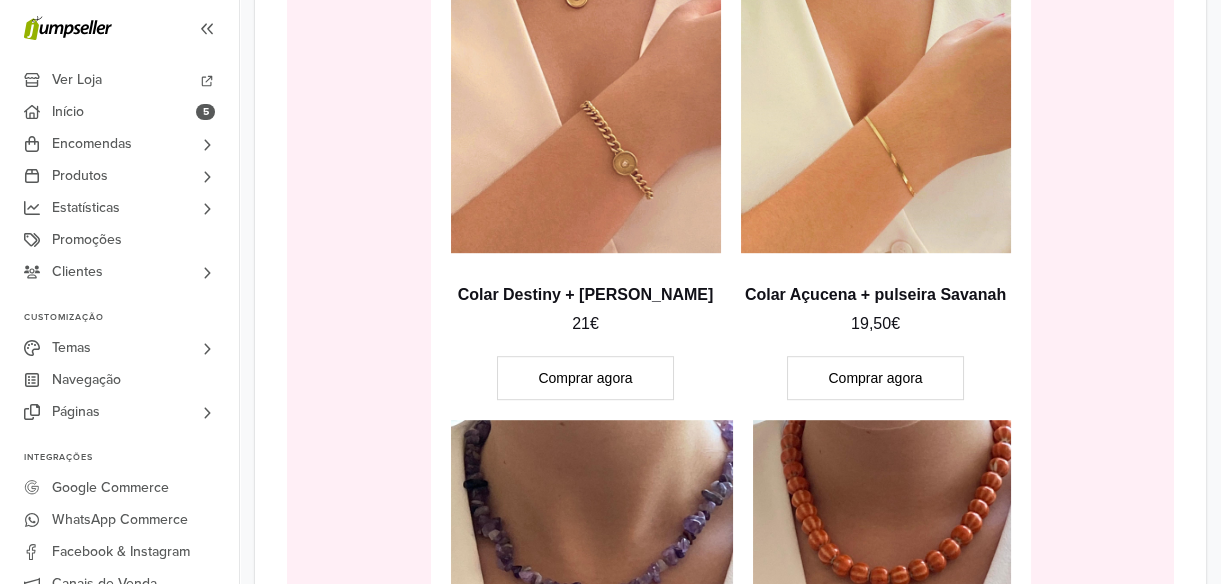 scroll, scrollTop: 2266, scrollLeft: 0, axis: vertical 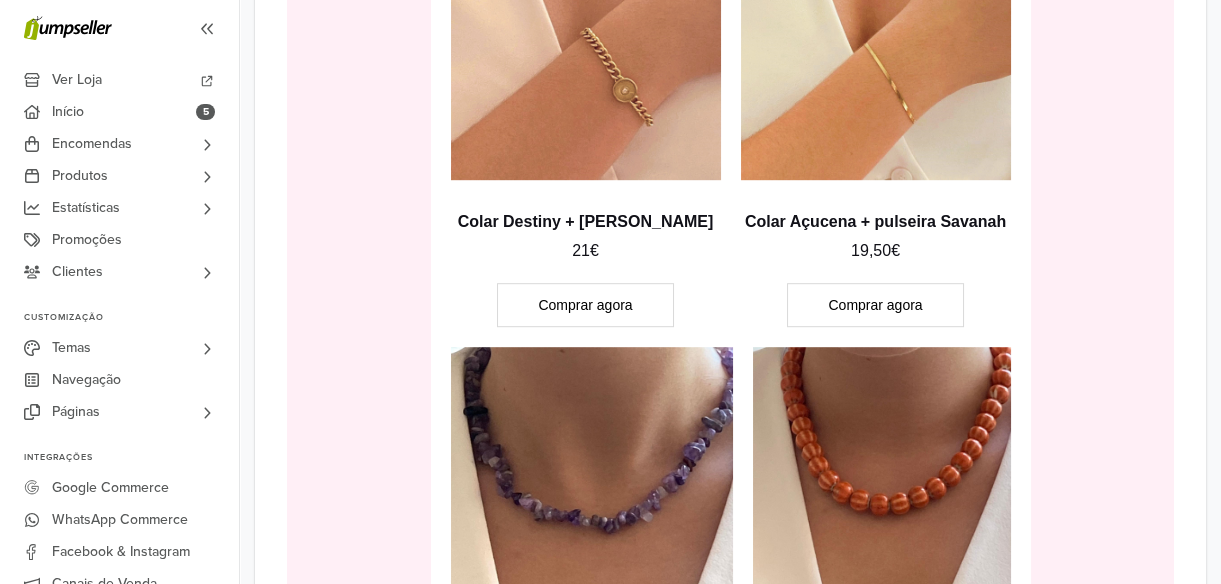 click on "Comprar agora" at bounding box center [875, 305] 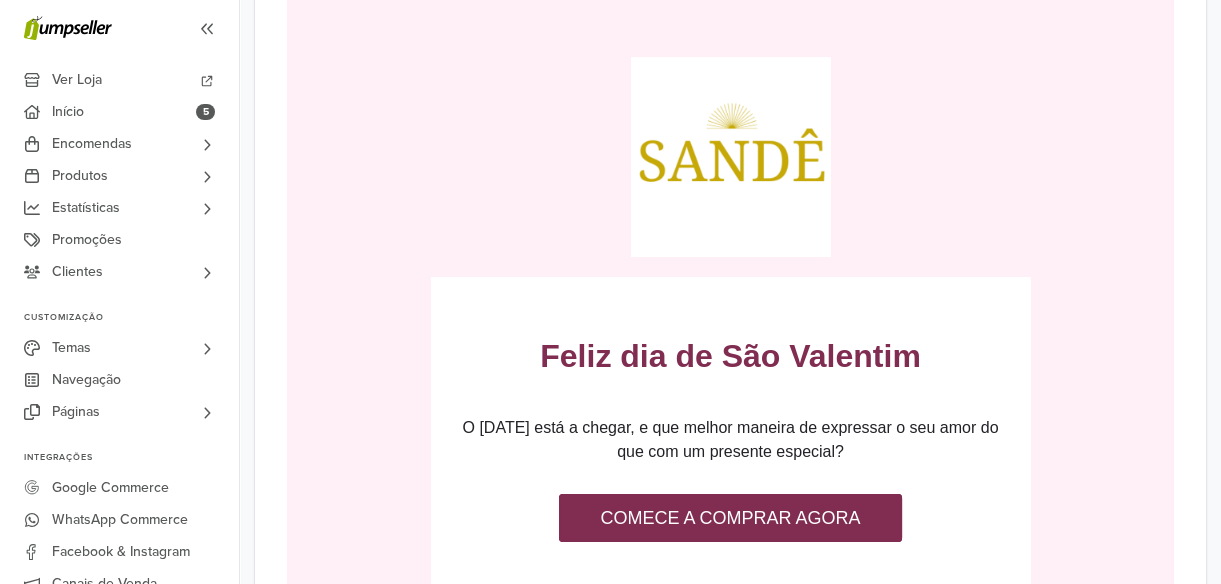 scroll, scrollTop: 871, scrollLeft: 0, axis: vertical 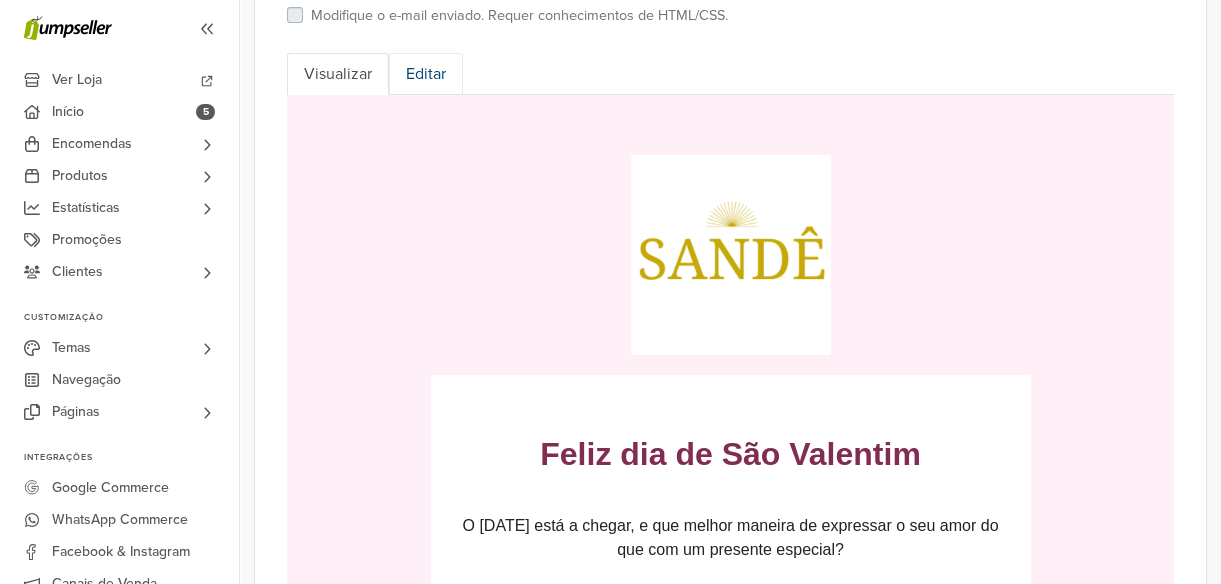 click on "Editar" at bounding box center [426, 74] 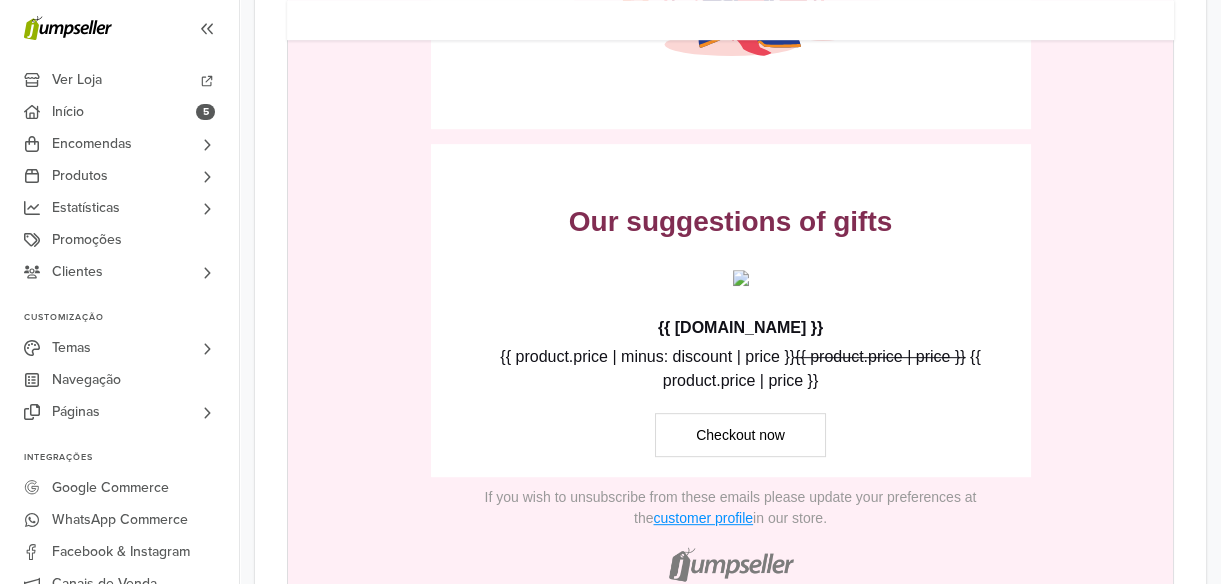 scroll, scrollTop: 1878, scrollLeft: 0, axis: vertical 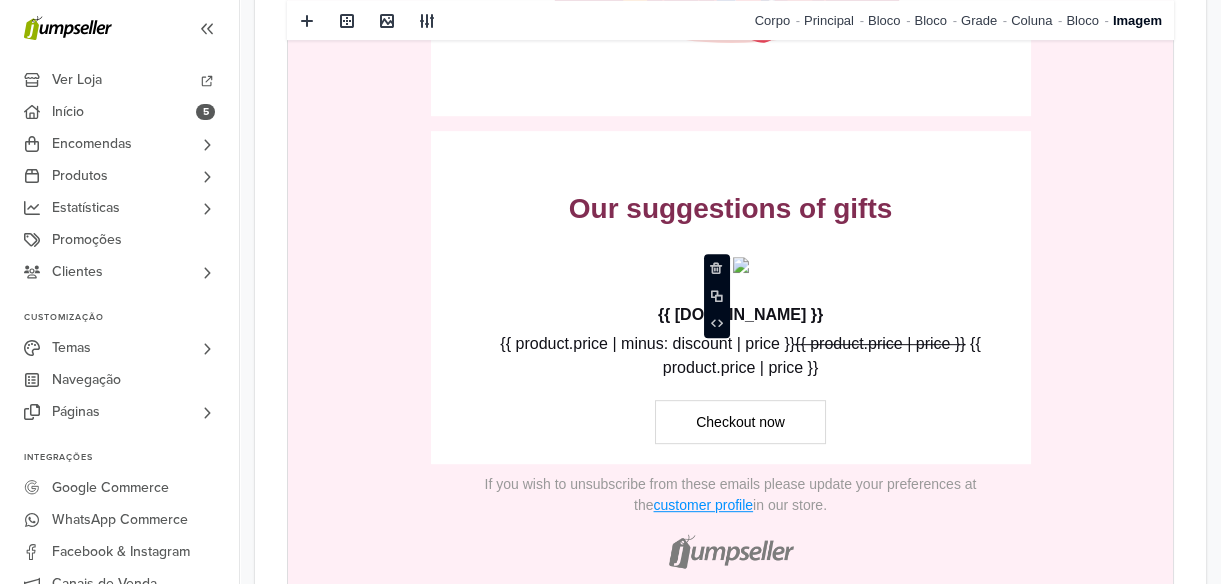 click at bounding box center (741, 265) 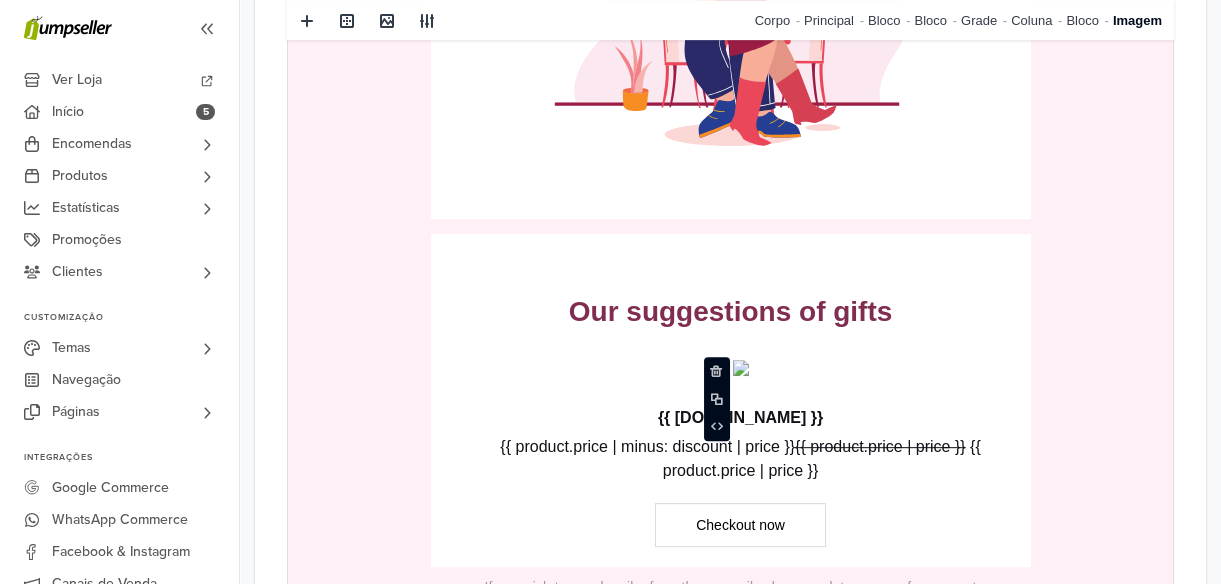 scroll, scrollTop: 1769, scrollLeft: 0, axis: vertical 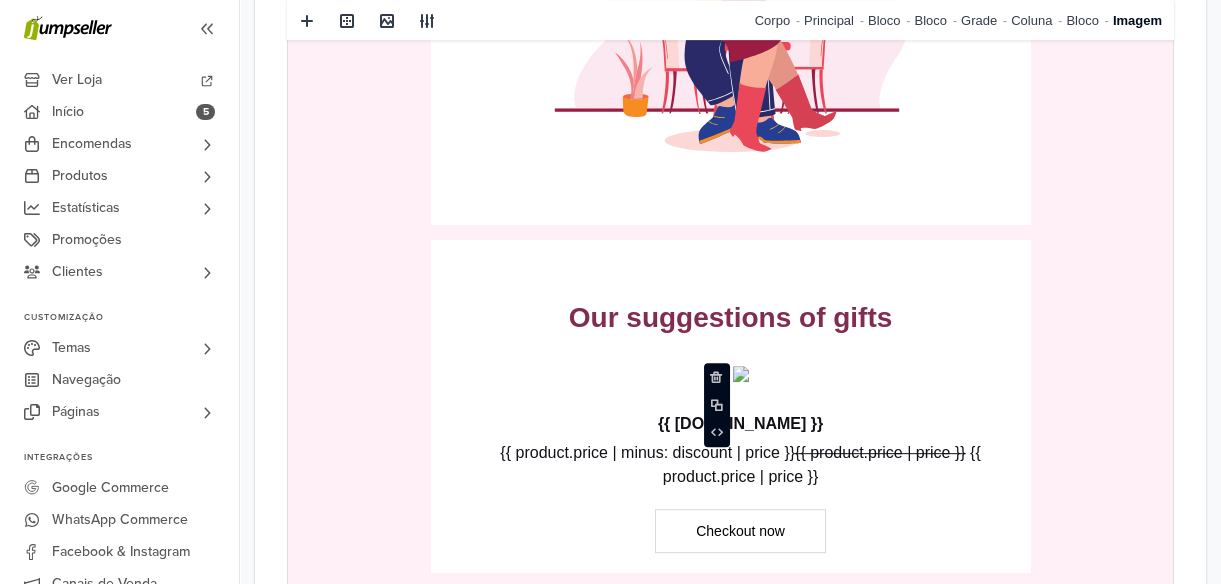 drag, startPoint x: 1225, startPoint y: 15, endPoint x: 485, endPoint y: 1146, distance: 1351.5773 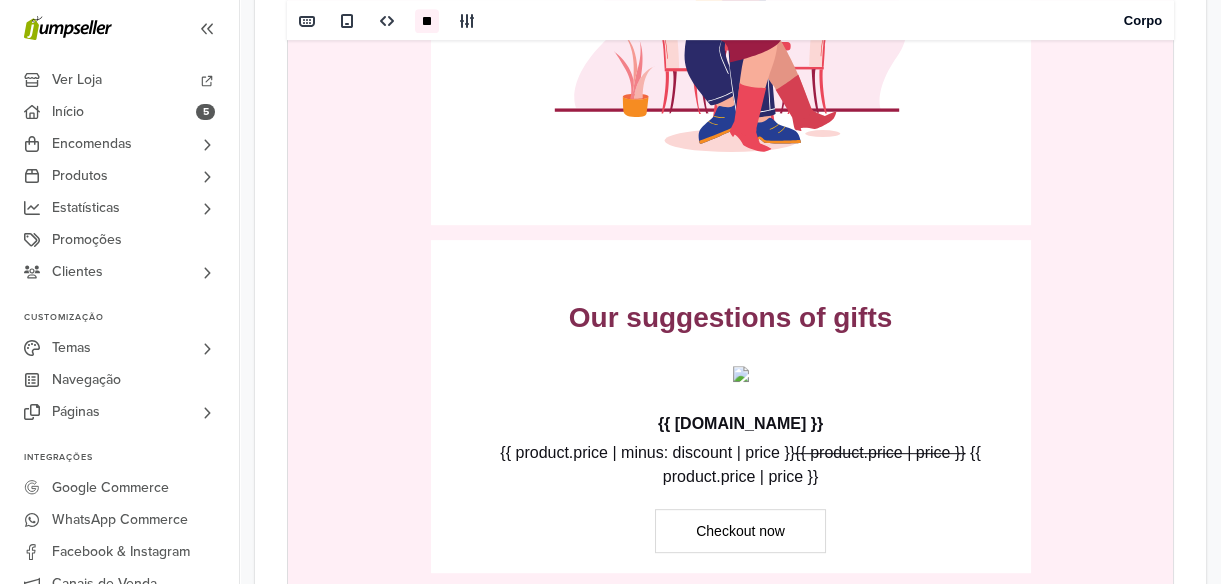 click at bounding box center (741, 374) 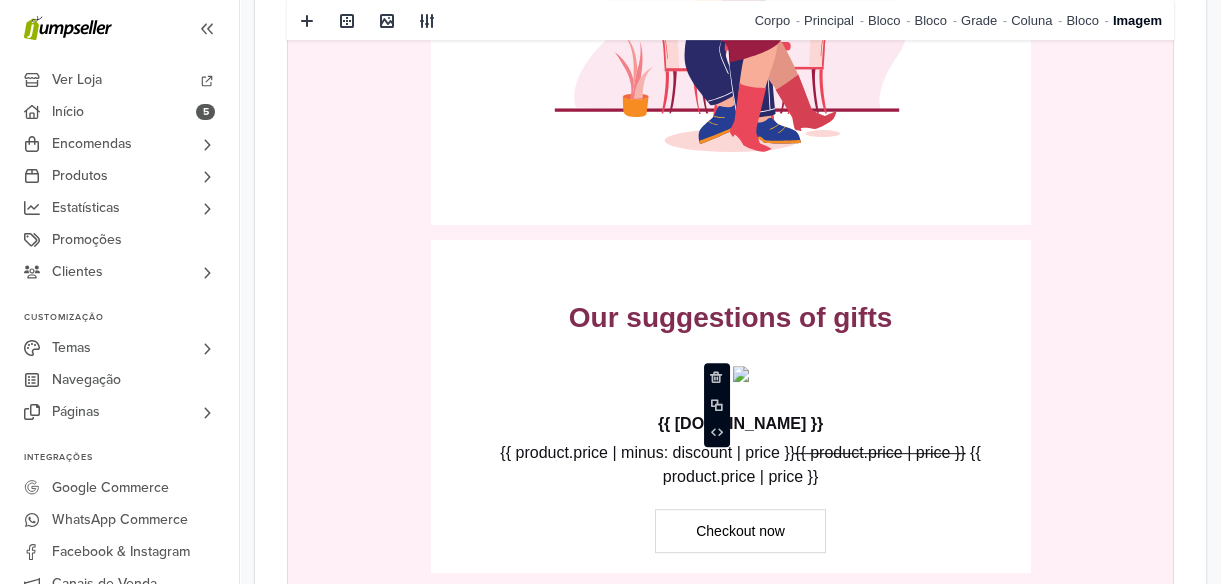 click at bounding box center (741, 374) 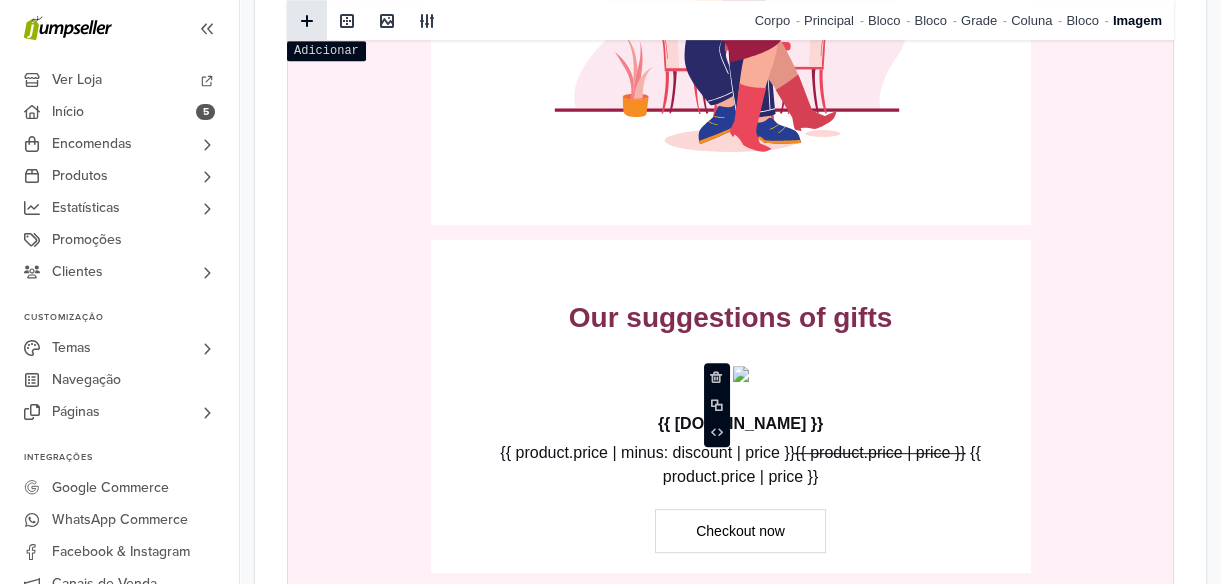 click at bounding box center [307, 21] 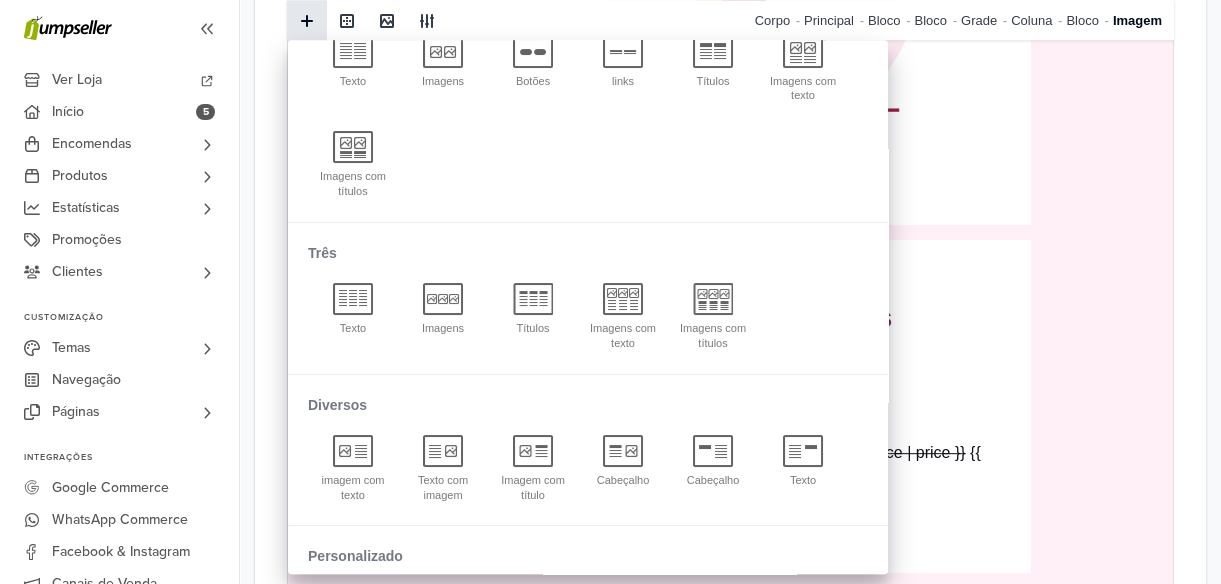 scroll, scrollTop: 516, scrollLeft: 0, axis: vertical 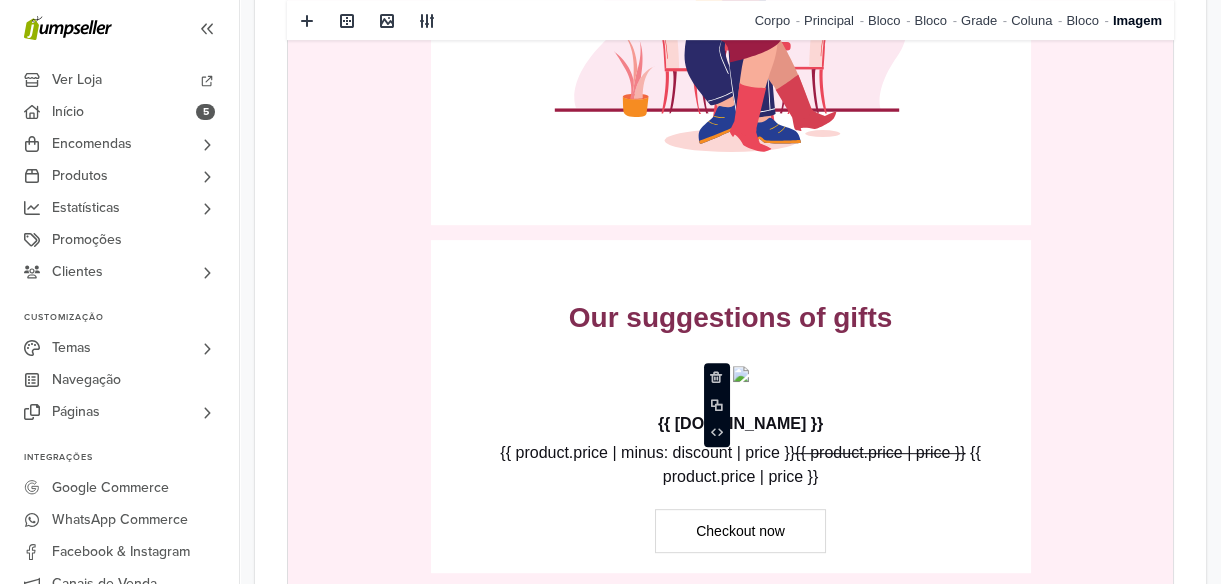 click on "{% if store.logo == empty %}
{{[DOMAIN_NAME]}}
{% else %}
{% endif %}
hidden text hidden text
Happy Valentine’s Day
hidden text
Valentine’s Day is just around the corner, and what better way to express your love than with a thoughtful gift?
{% if promotion_code %}
hidden text
We want to offer you a  {{promotion_discount}} of discount .
hidden text hidden text
Use this coupon:  {{promotion_code}} .
{% endif %}" at bounding box center [730, -16] 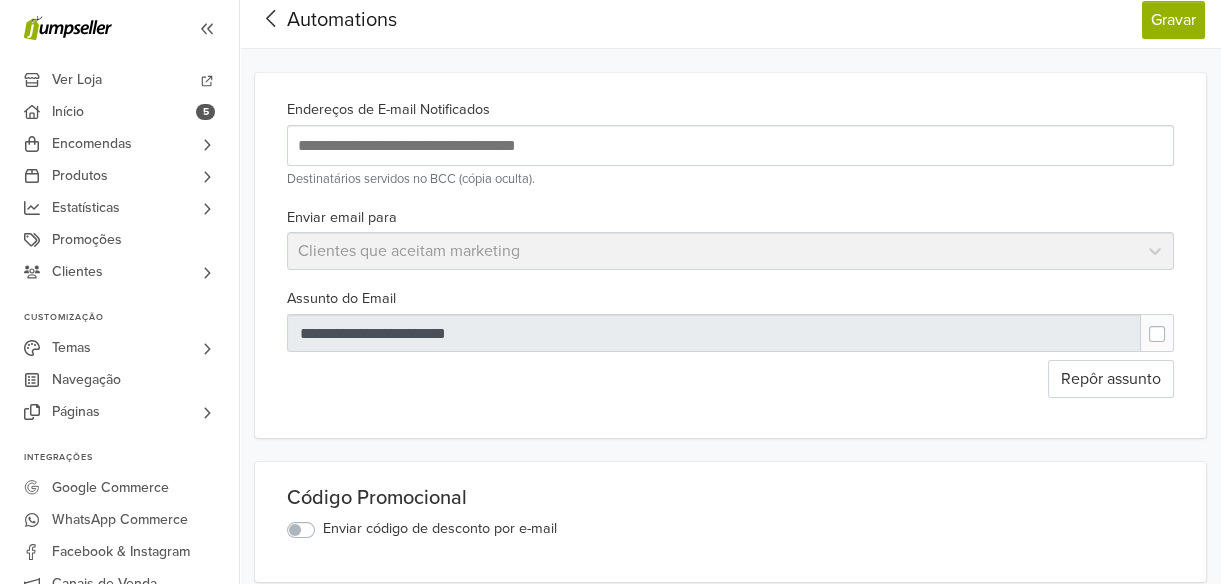 scroll, scrollTop: 0, scrollLeft: 0, axis: both 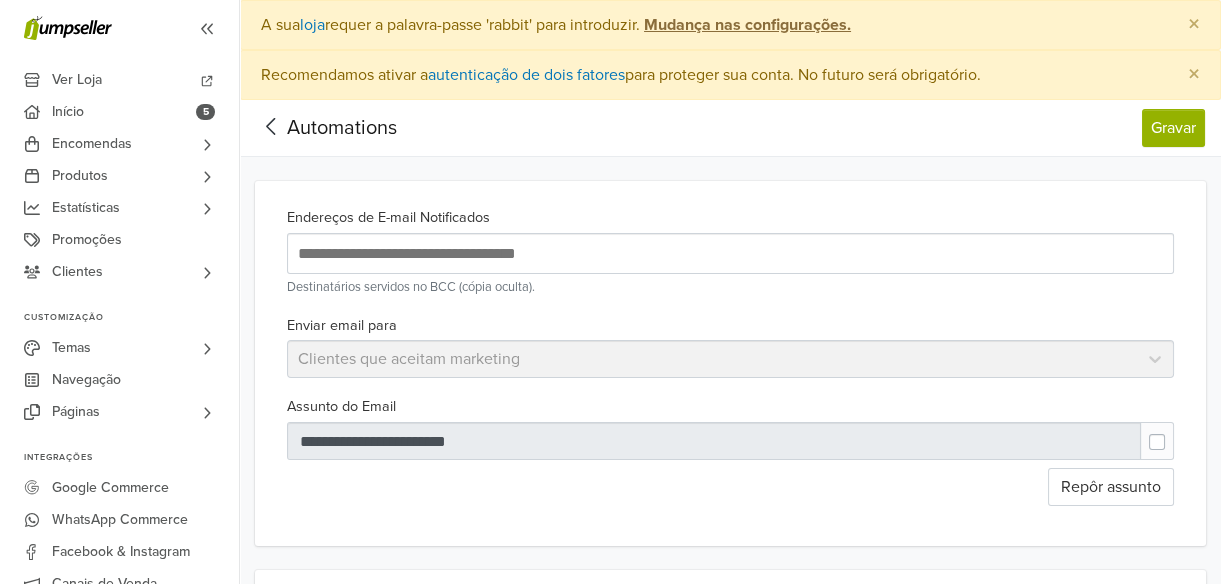 drag, startPoint x: 230, startPoint y: 567, endPoint x: 273, endPoint y: 289, distance: 281.30588 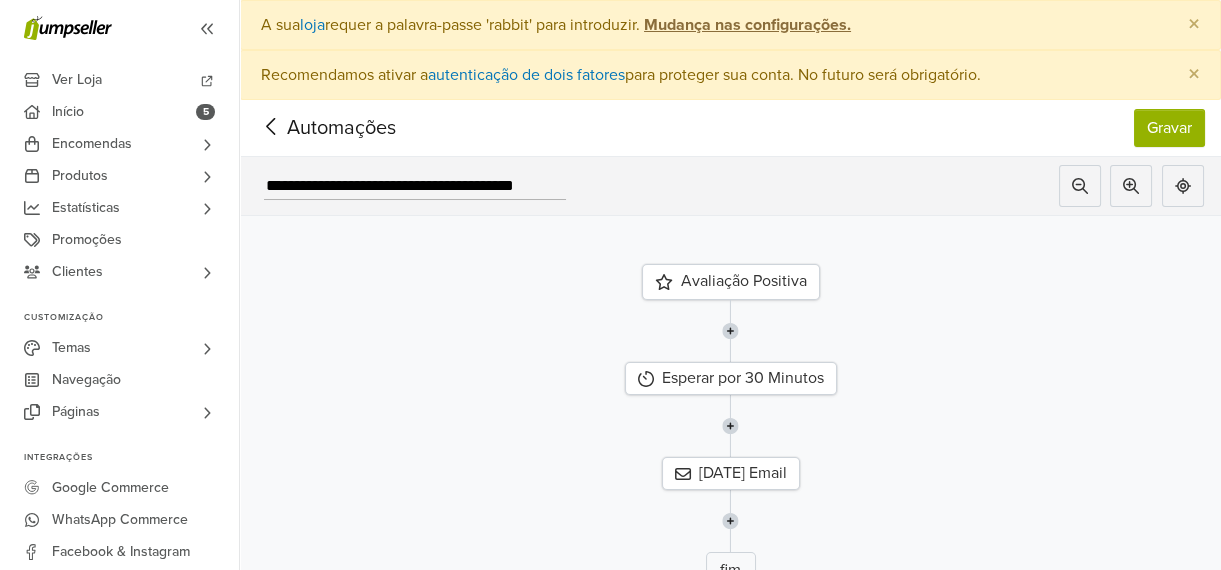 click 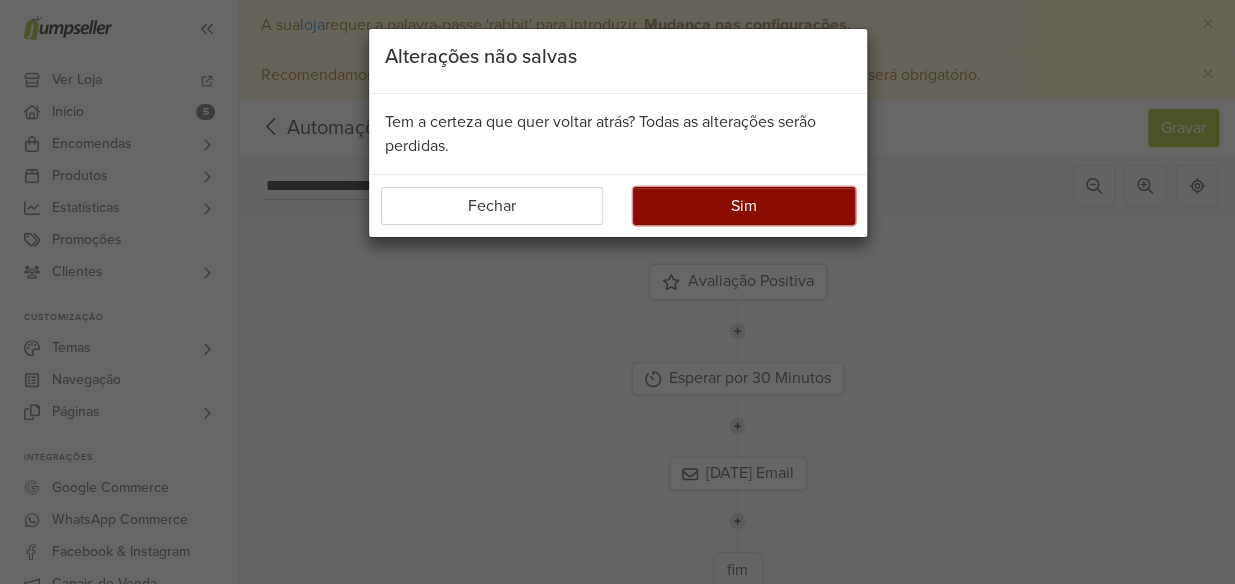 click on "Sim" at bounding box center (744, 206) 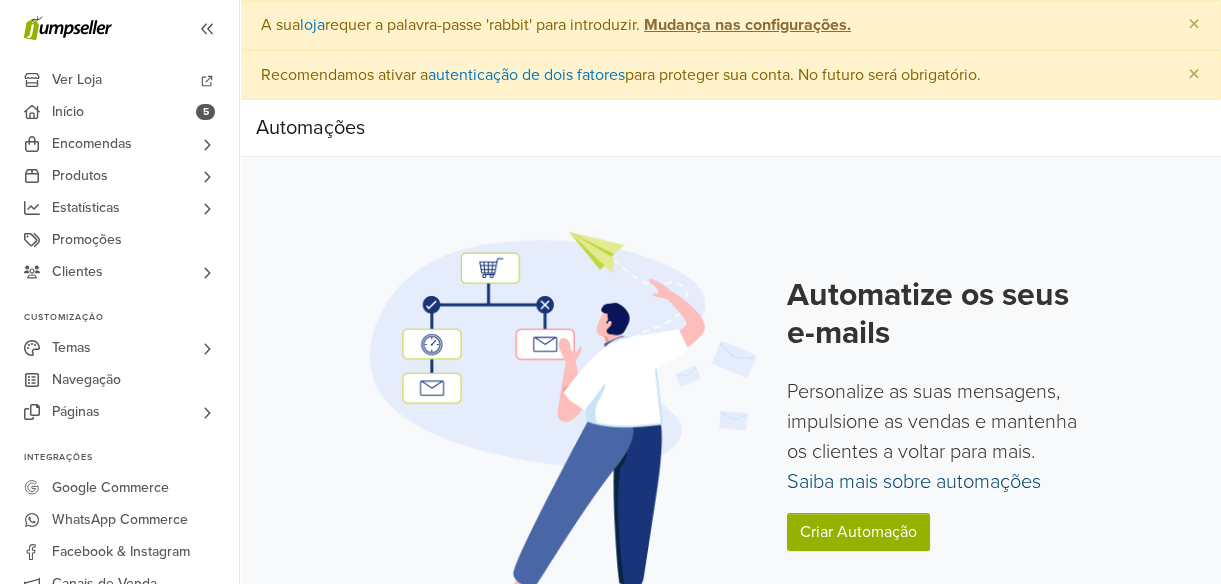 click on "Saiba mais sobre automações" at bounding box center (914, 482) 